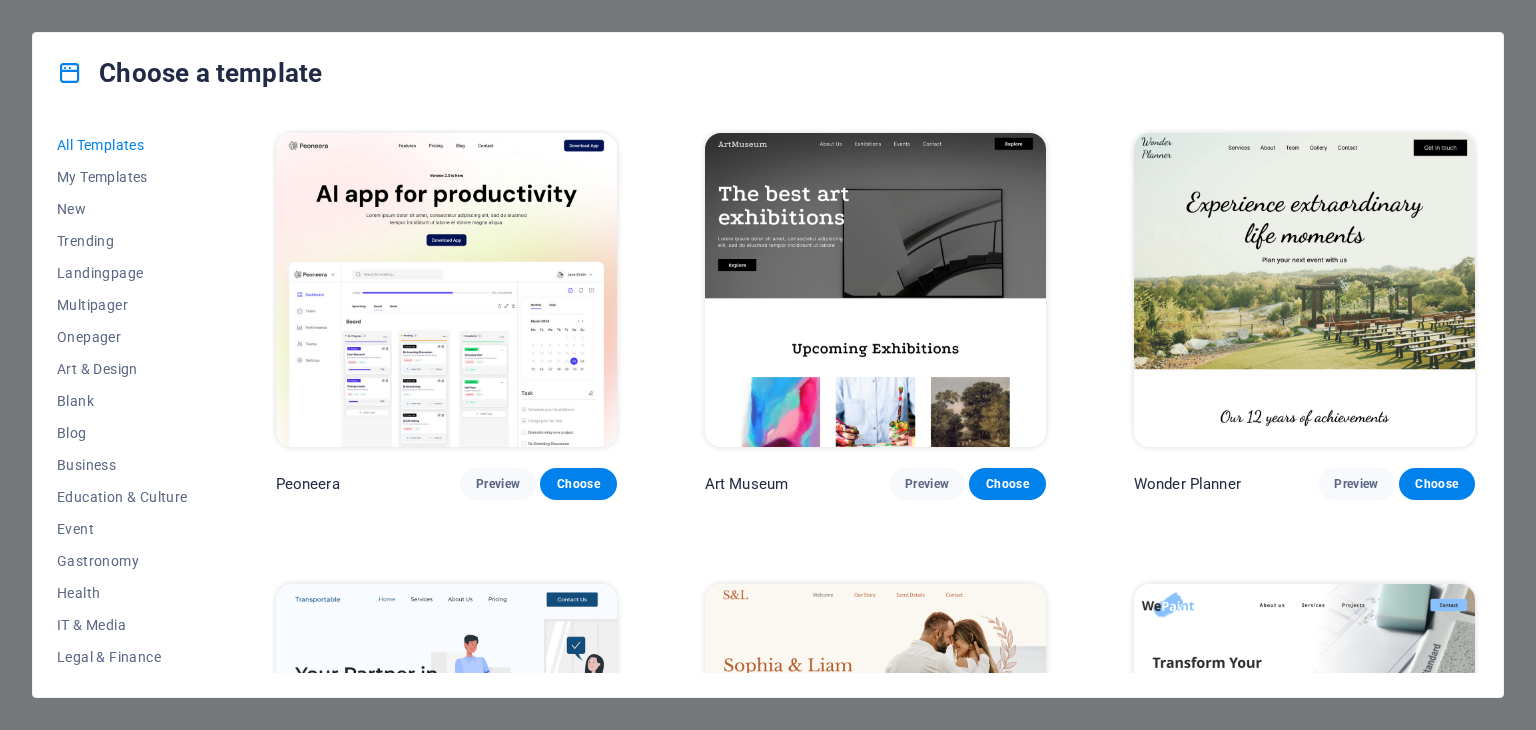 scroll, scrollTop: 0, scrollLeft: 0, axis: both 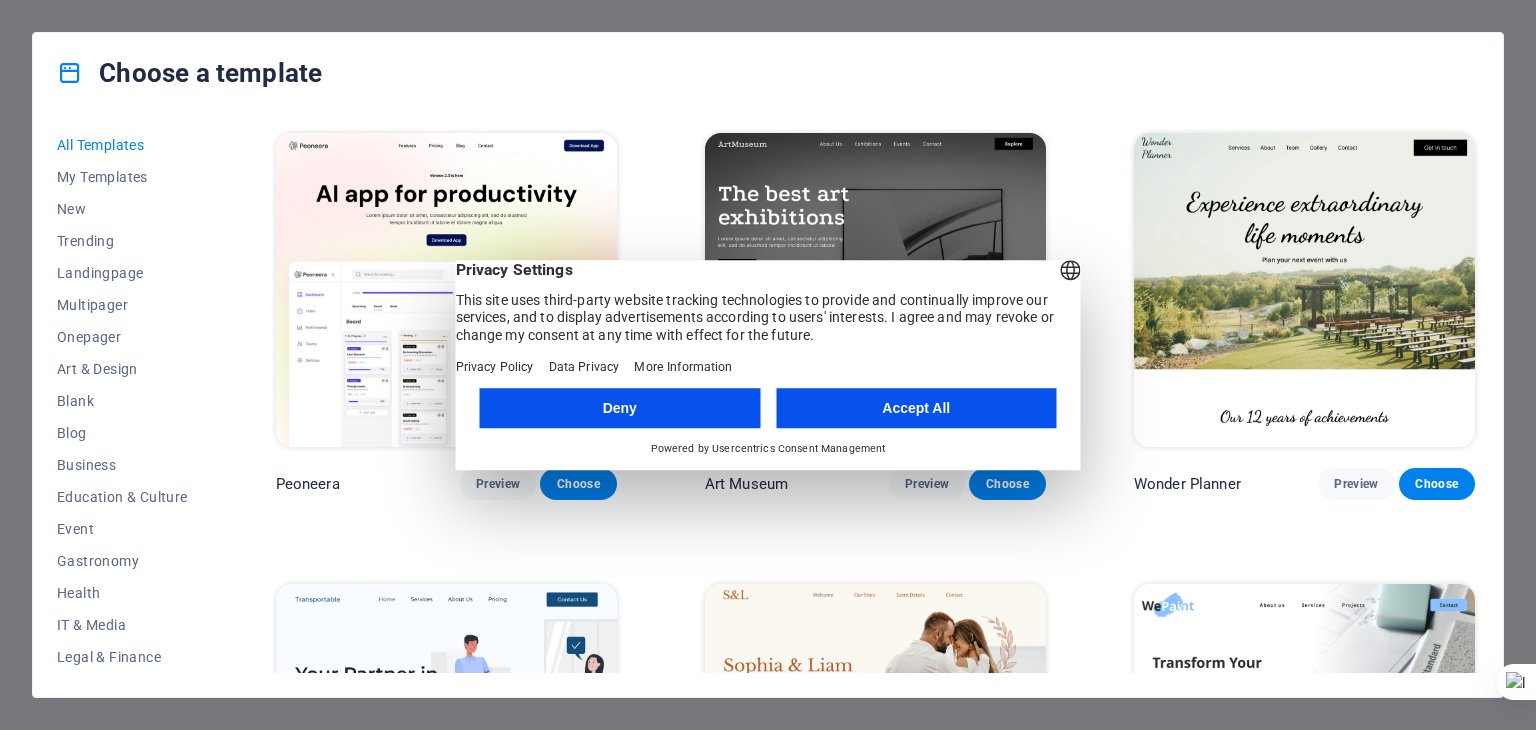 click on "Accept All" at bounding box center (916, 408) 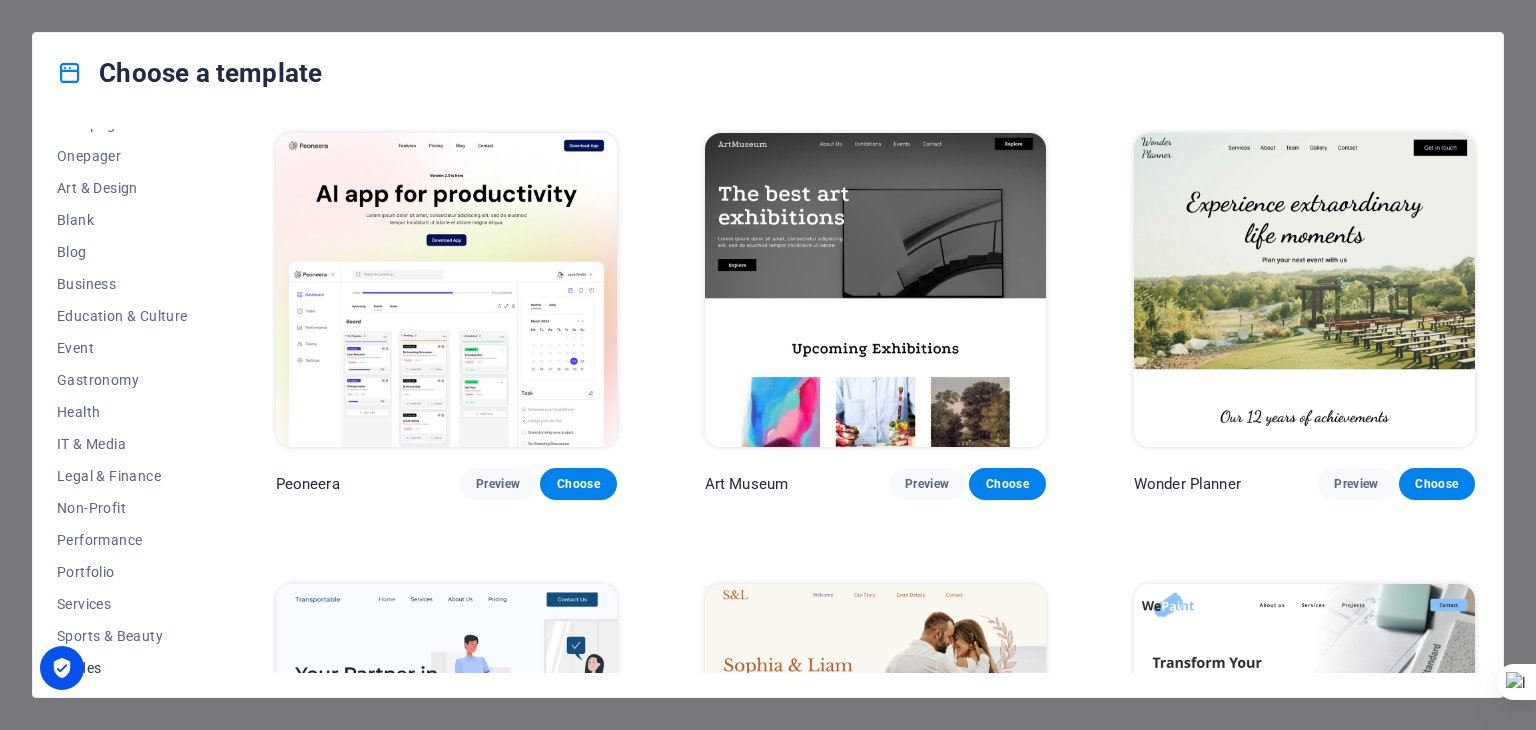 scroll, scrollTop: 156, scrollLeft: 0, axis: vertical 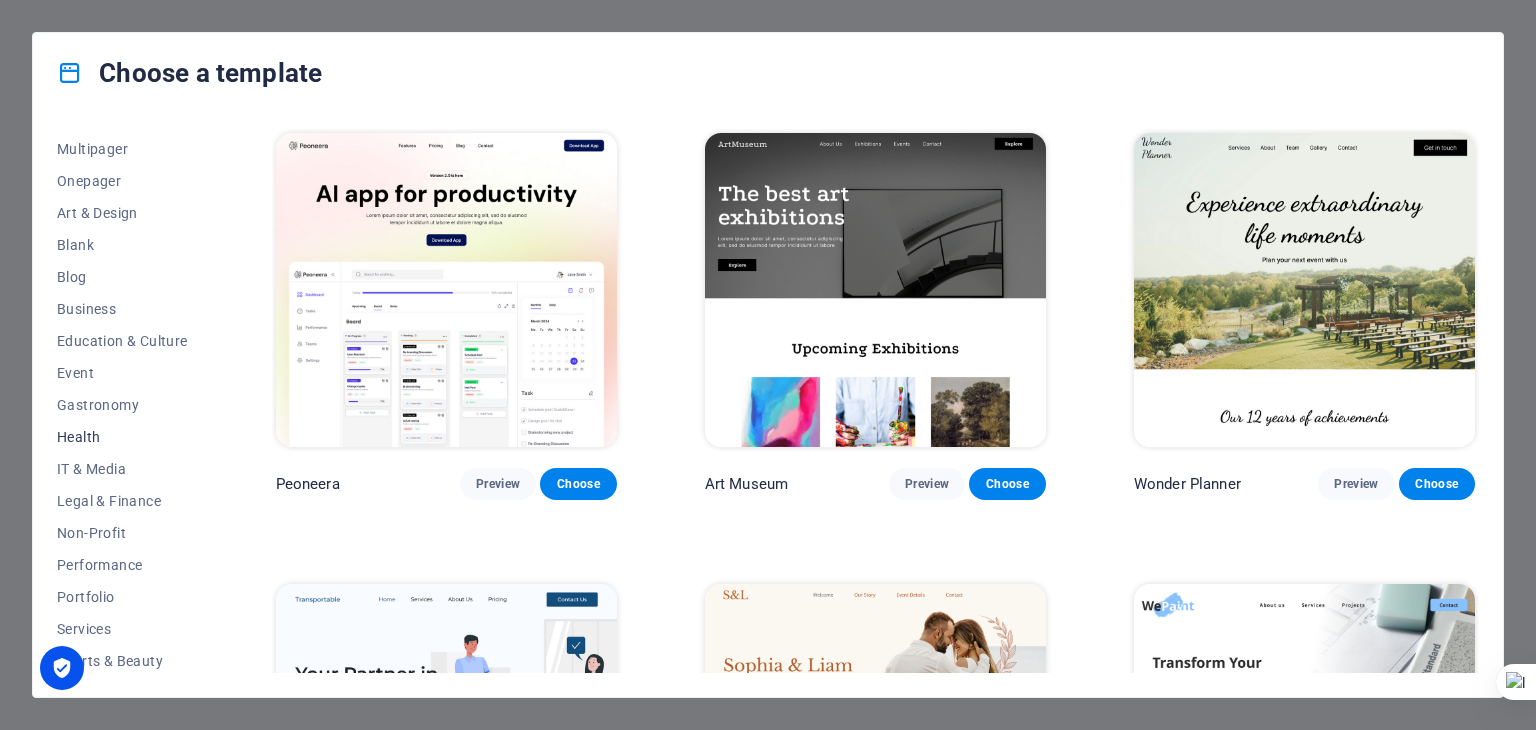 click on "Health" at bounding box center (122, 437) 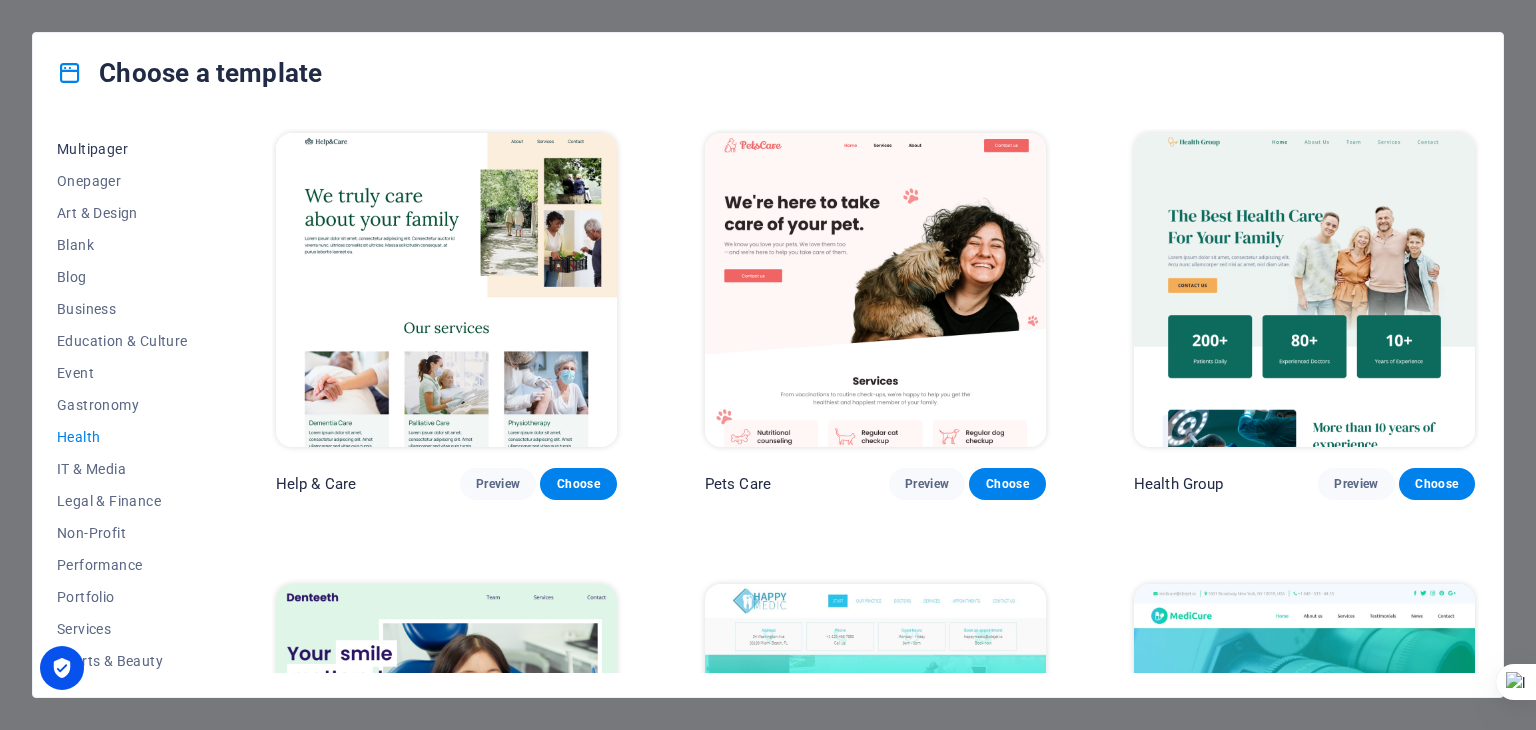 scroll, scrollTop: 0, scrollLeft: 0, axis: both 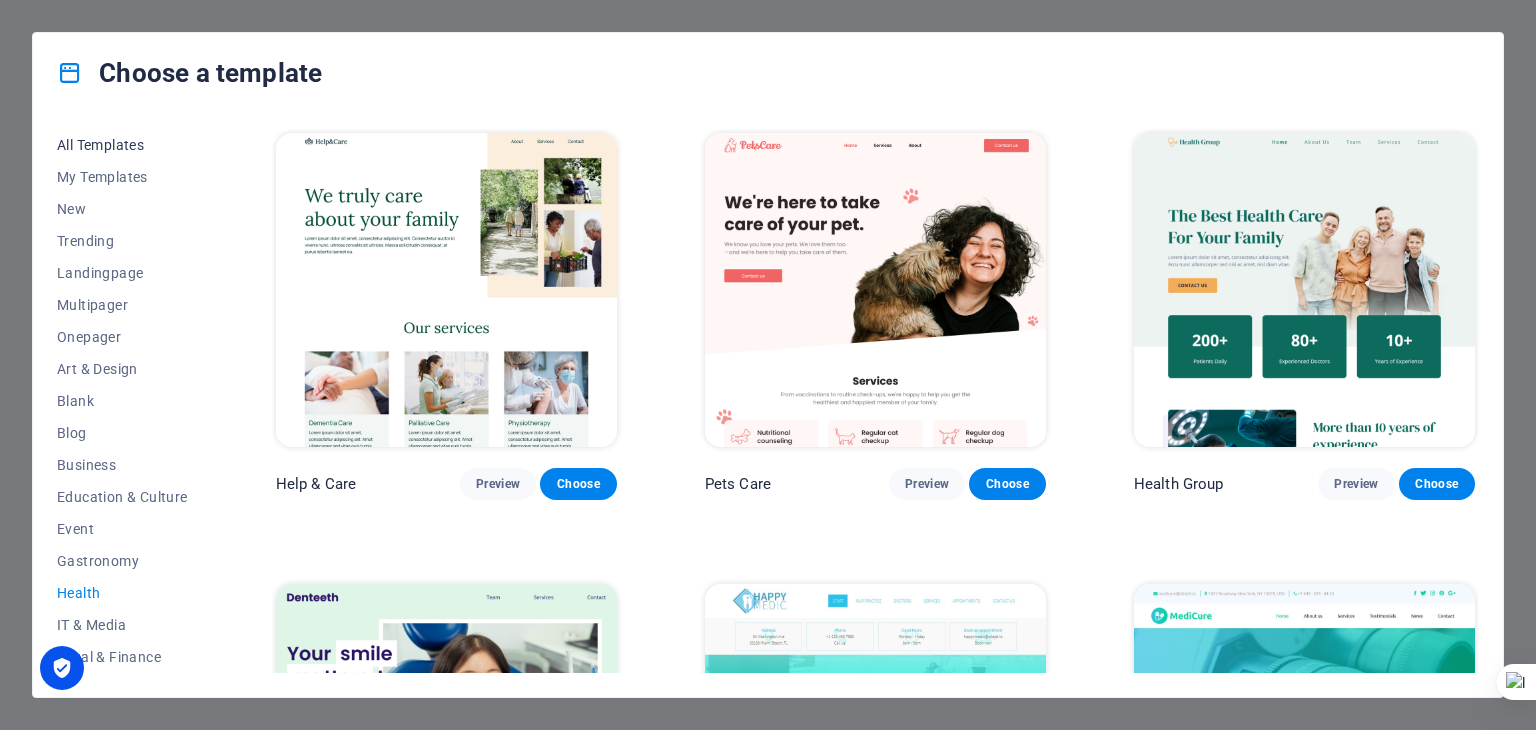click on "All Templates" at bounding box center (122, 145) 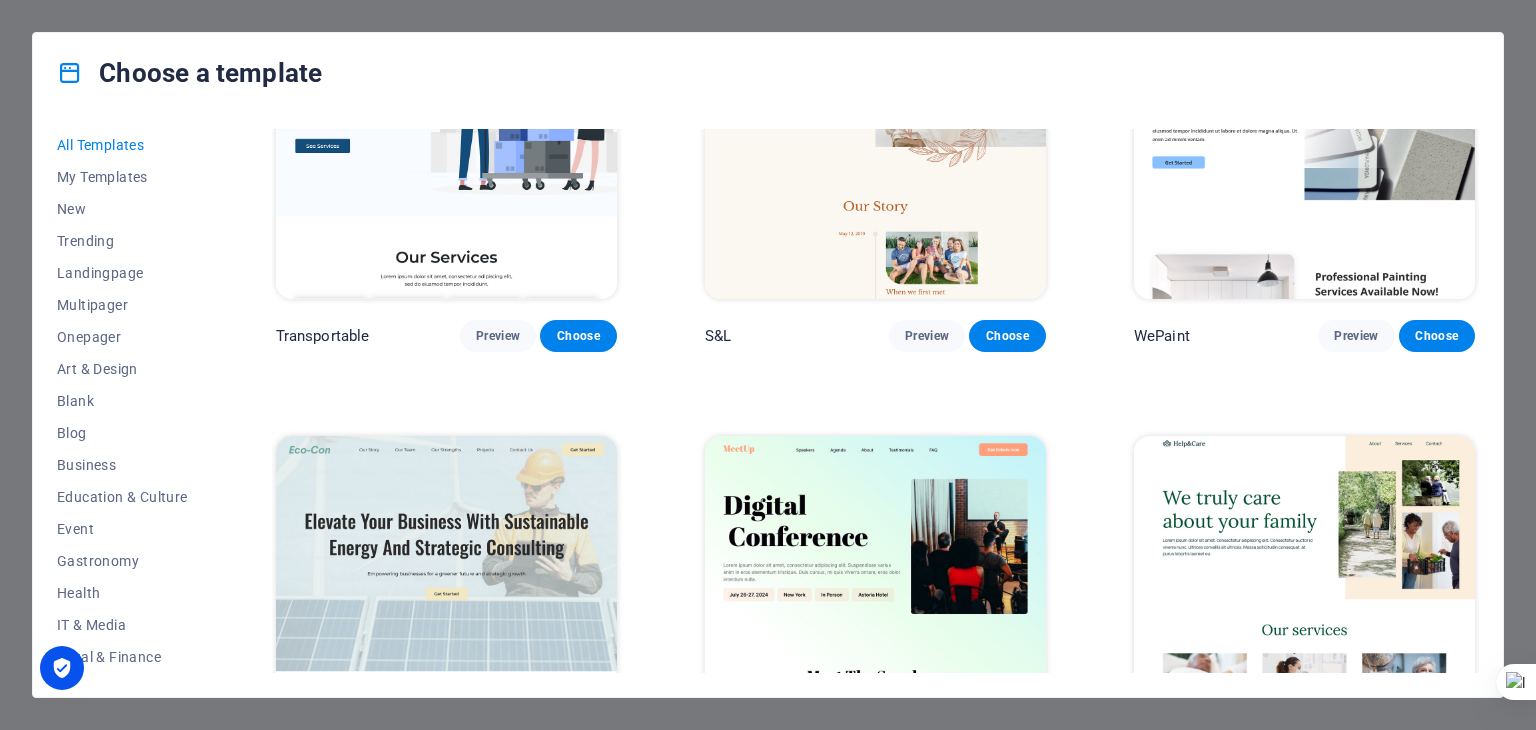 scroll, scrollTop: 1200, scrollLeft: 0, axis: vertical 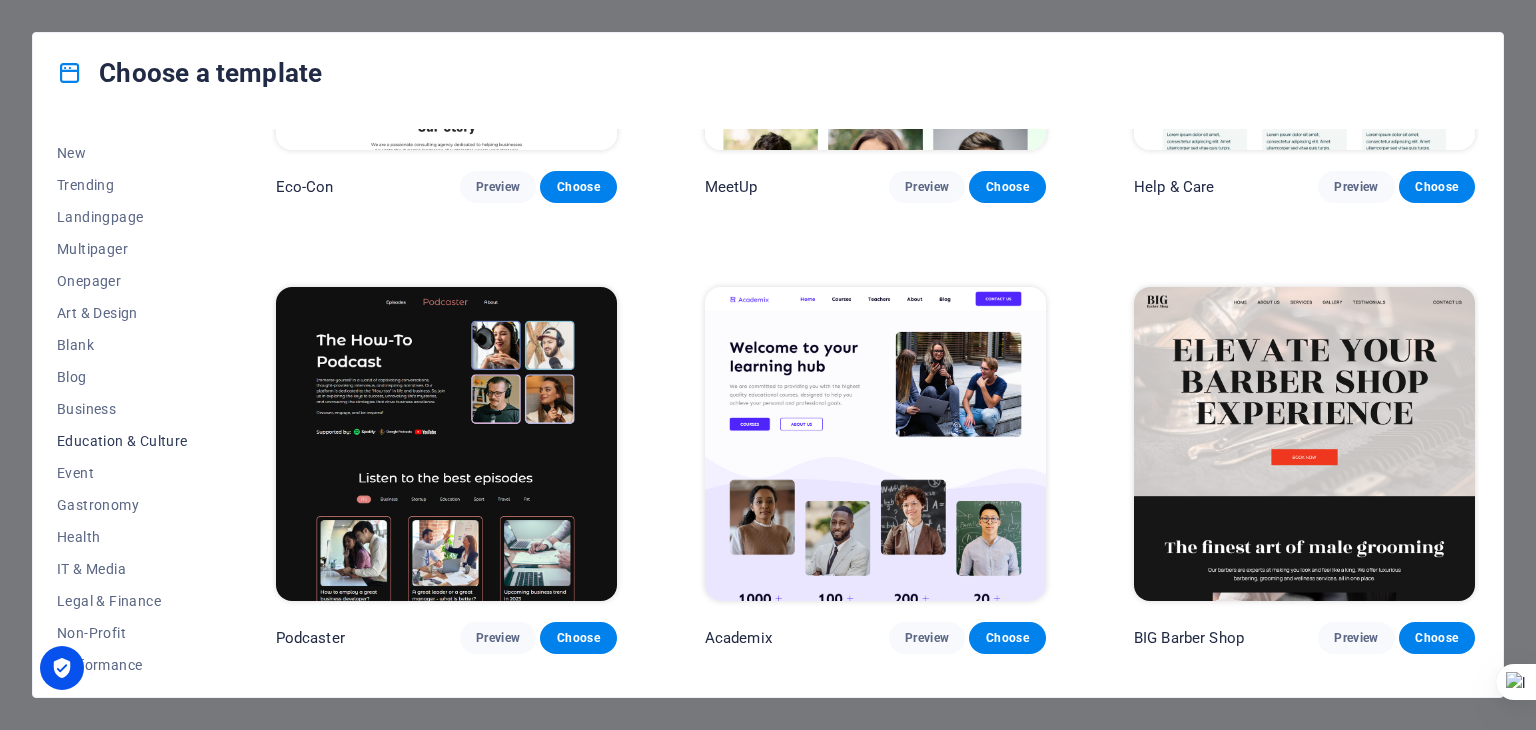 click on "Education & Culture" at bounding box center (122, 441) 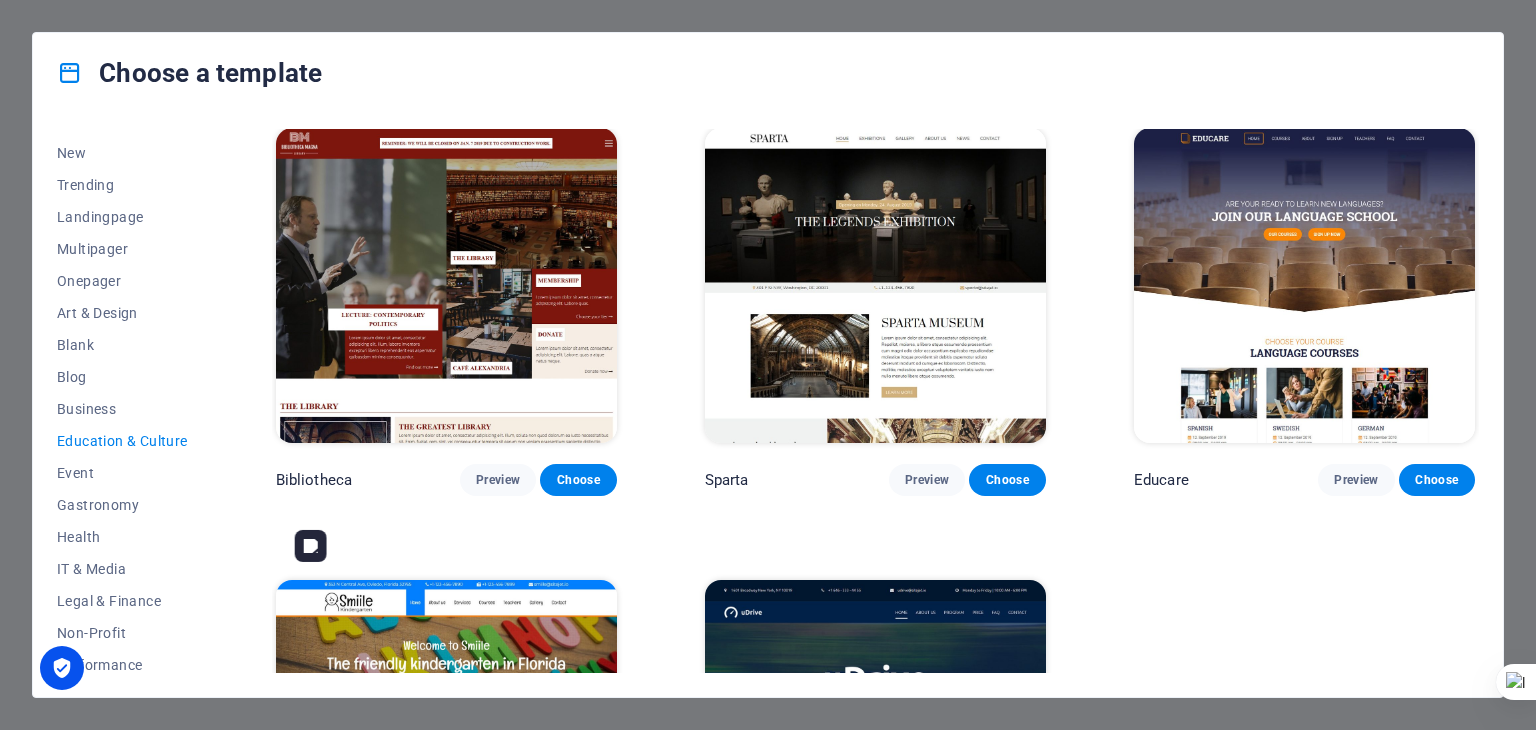 scroll, scrollTop: 324, scrollLeft: 0, axis: vertical 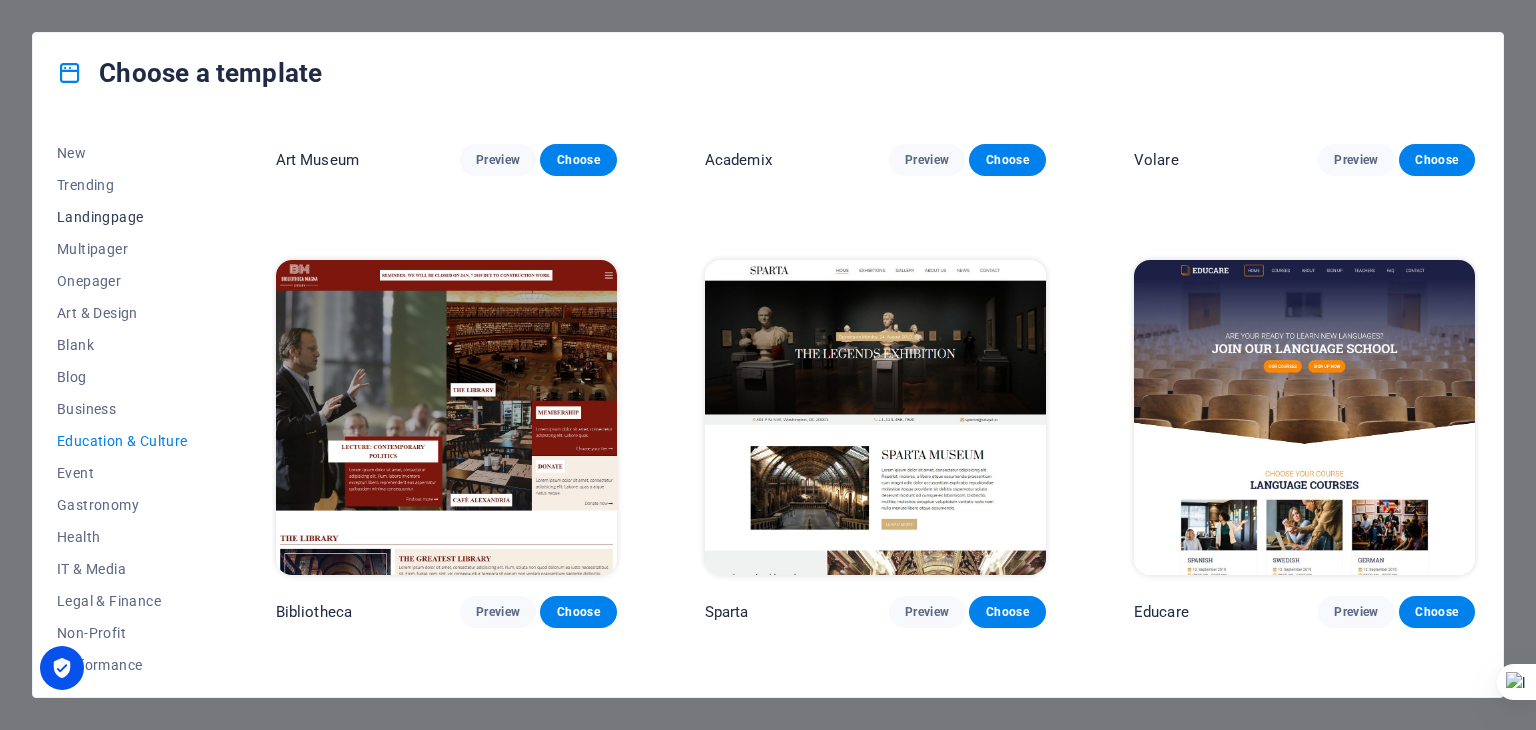 click on "Landingpage" at bounding box center [122, 217] 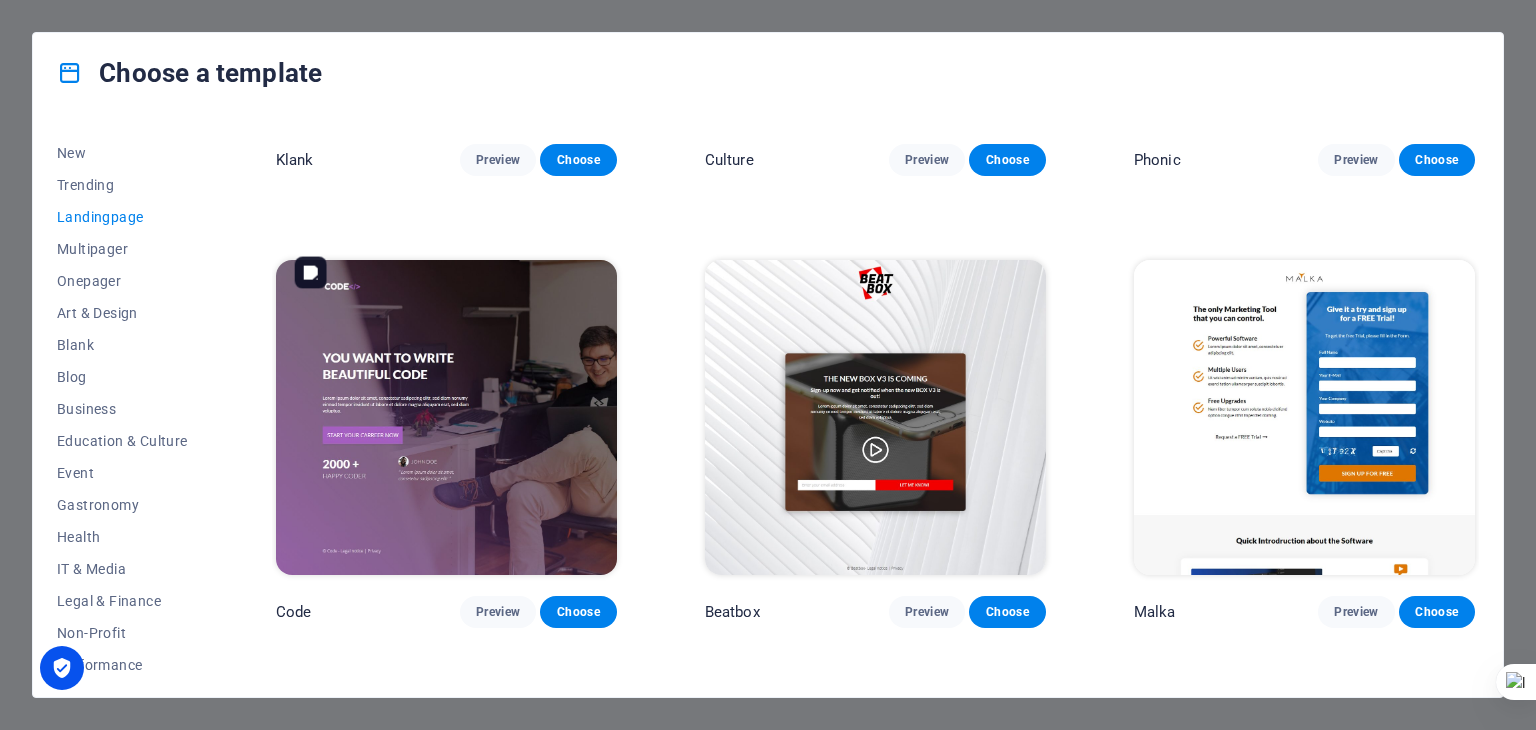 scroll, scrollTop: 724, scrollLeft: 0, axis: vertical 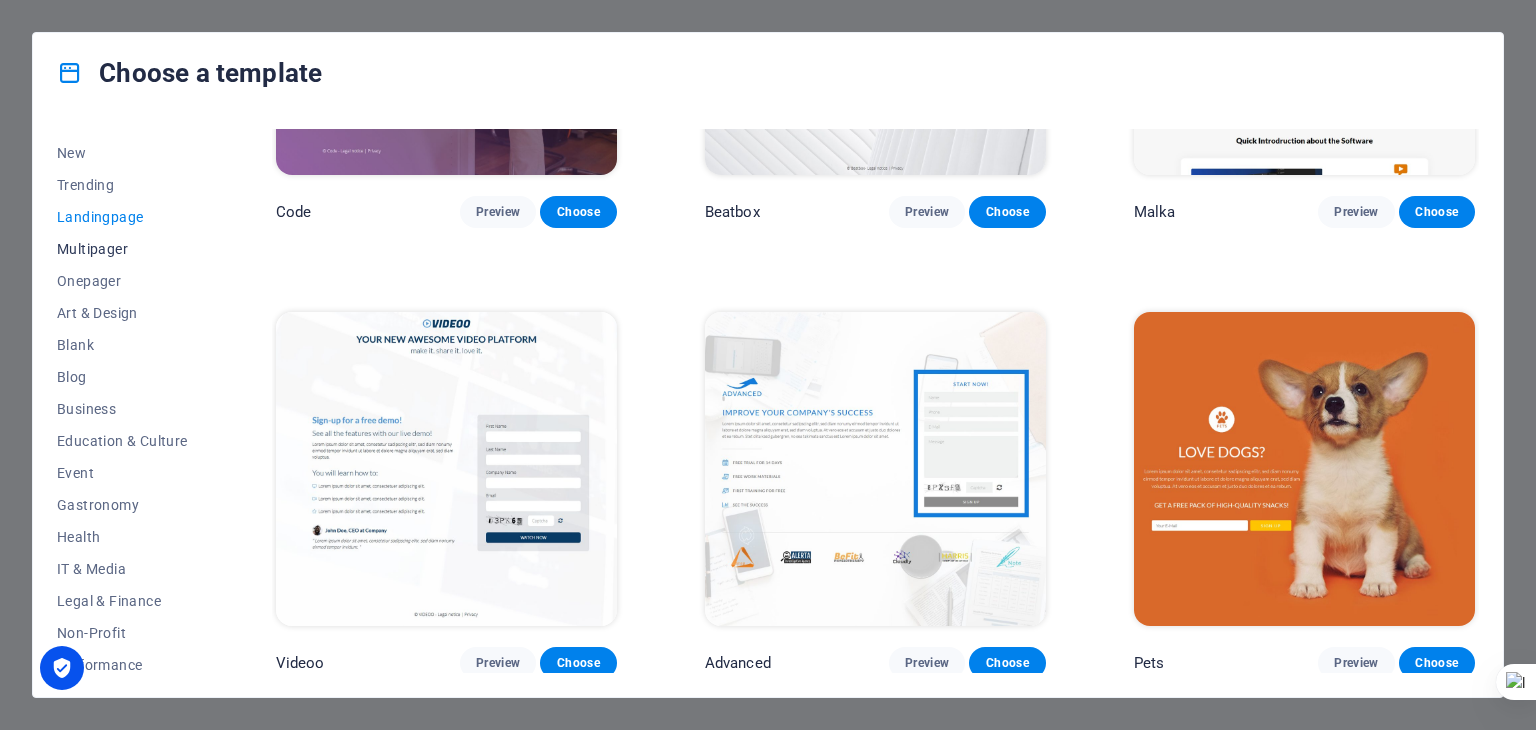 click on "Multipager" at bounding box center (122, 249) 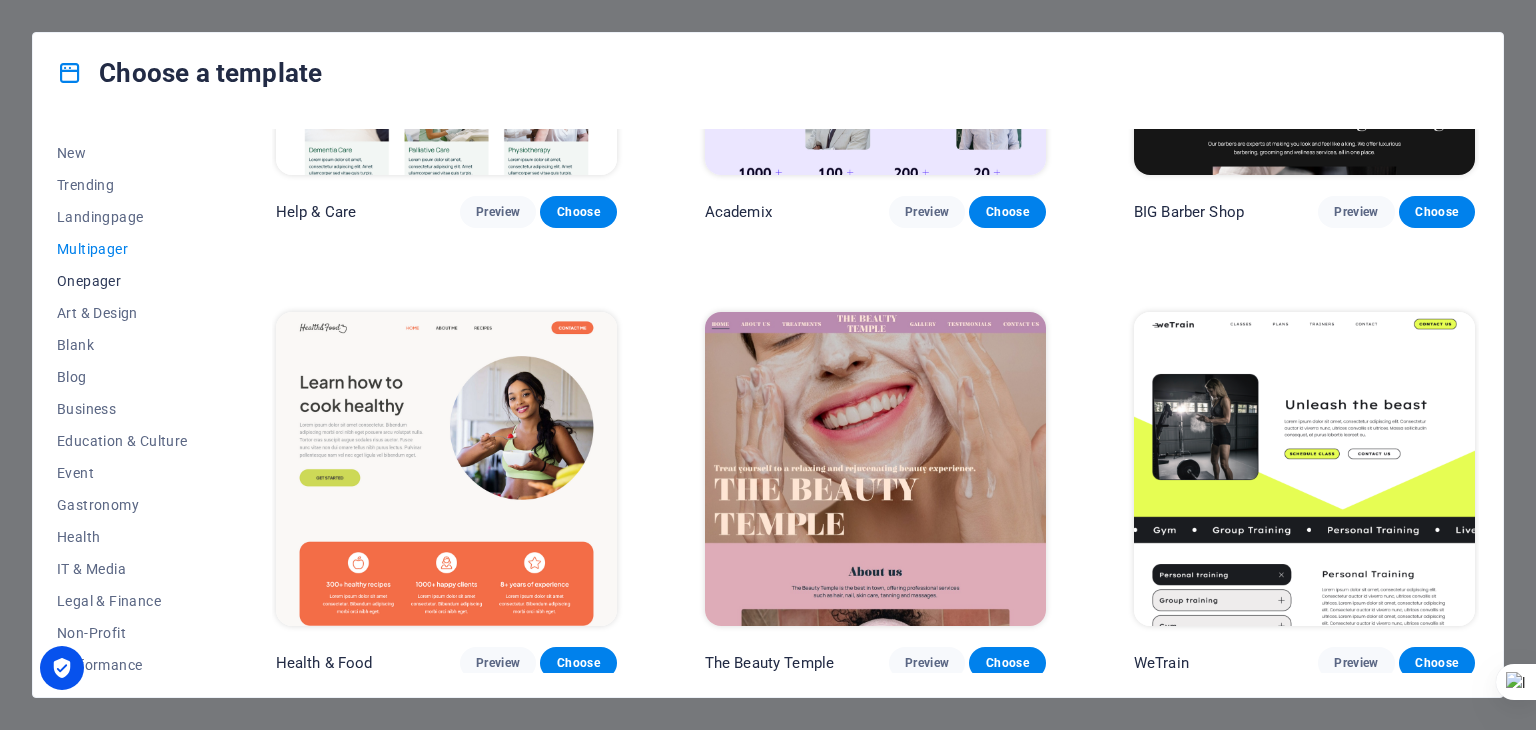 click on "Onepager" at bounding box center [122, 281] 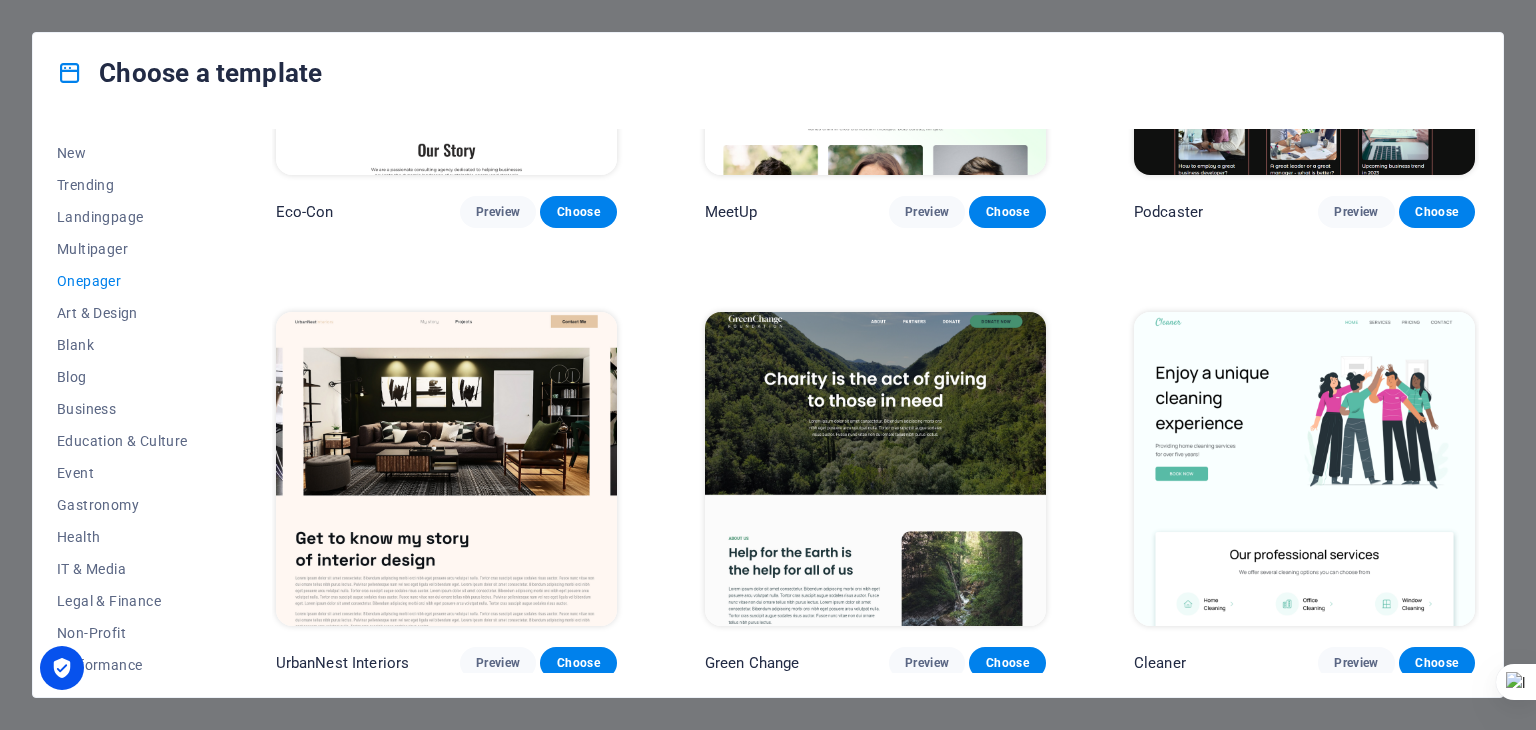 scroll, scrollTop: 324, scrollLeft: 0, axis: vertical 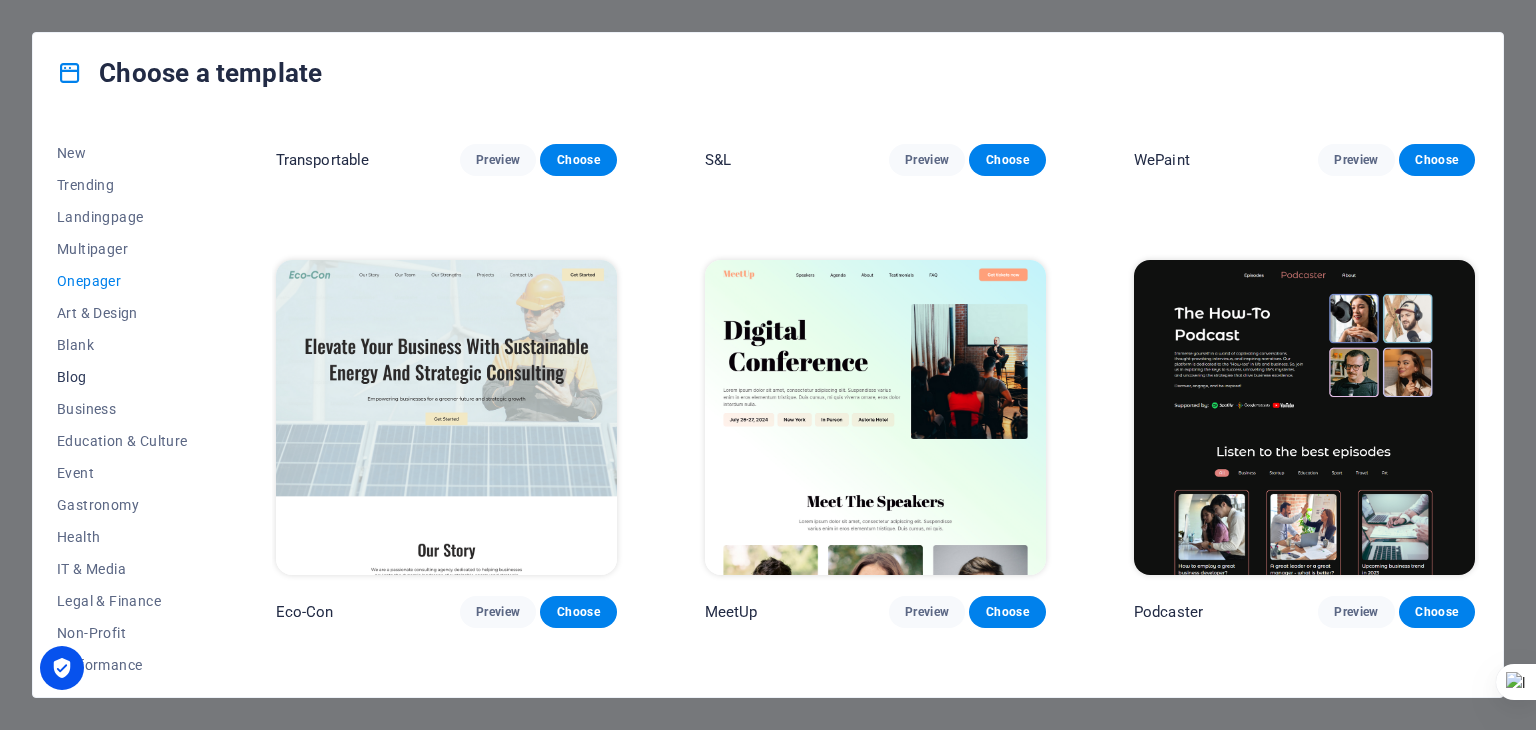 click on "Blog" at bounding box center (122, 377) 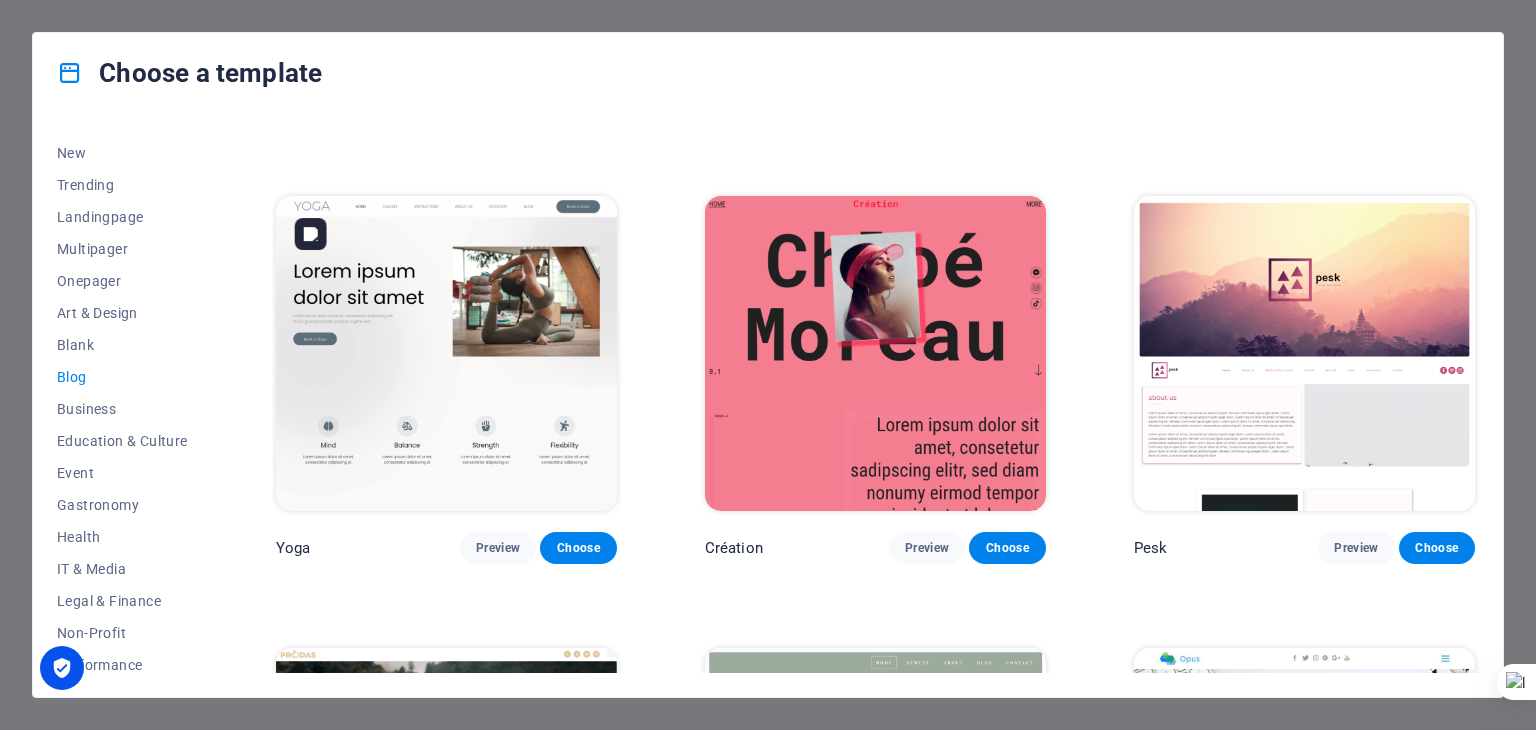 scroll, scrollTop: 2200, scrollLeft: 0, axis: vertical 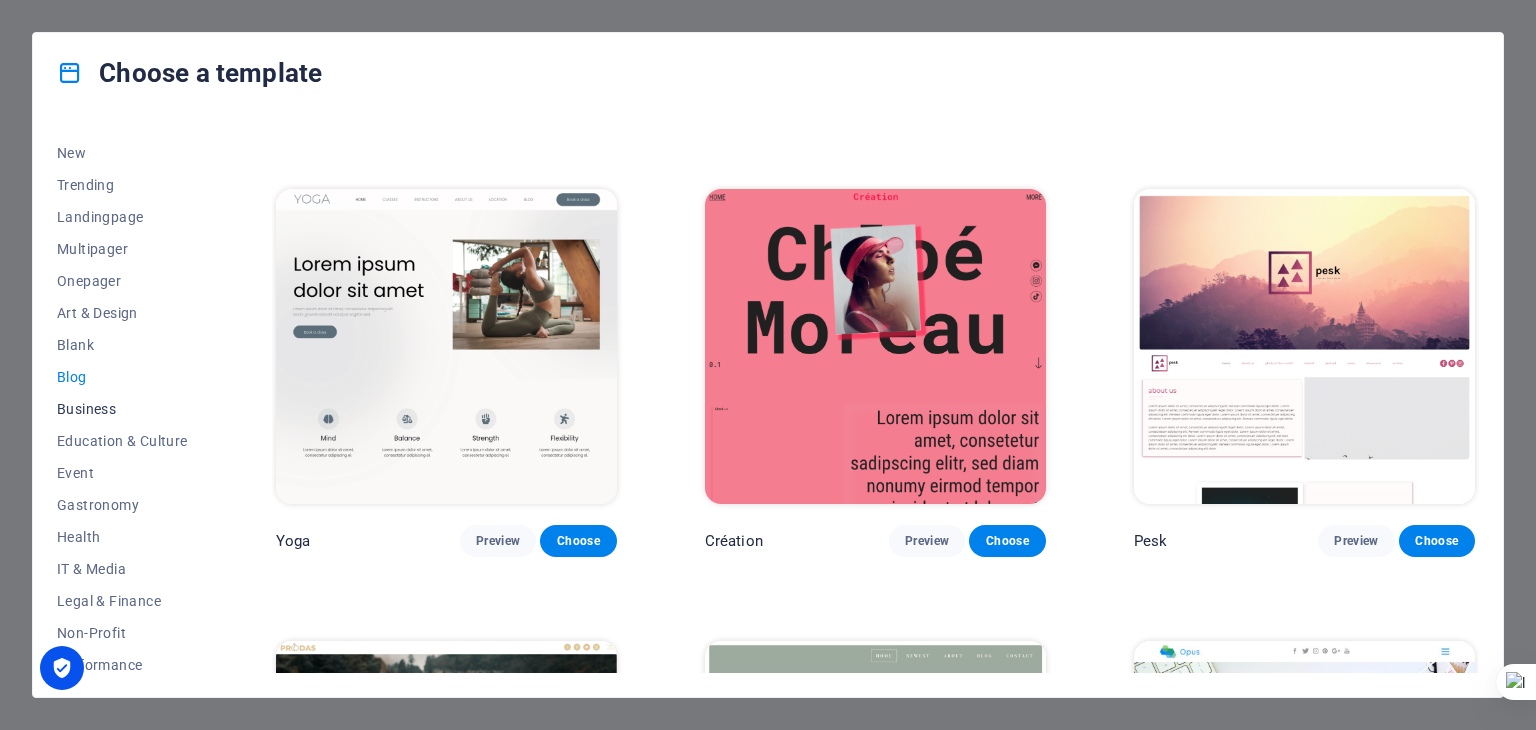 click on "Business" at bounding box center [122, 409] 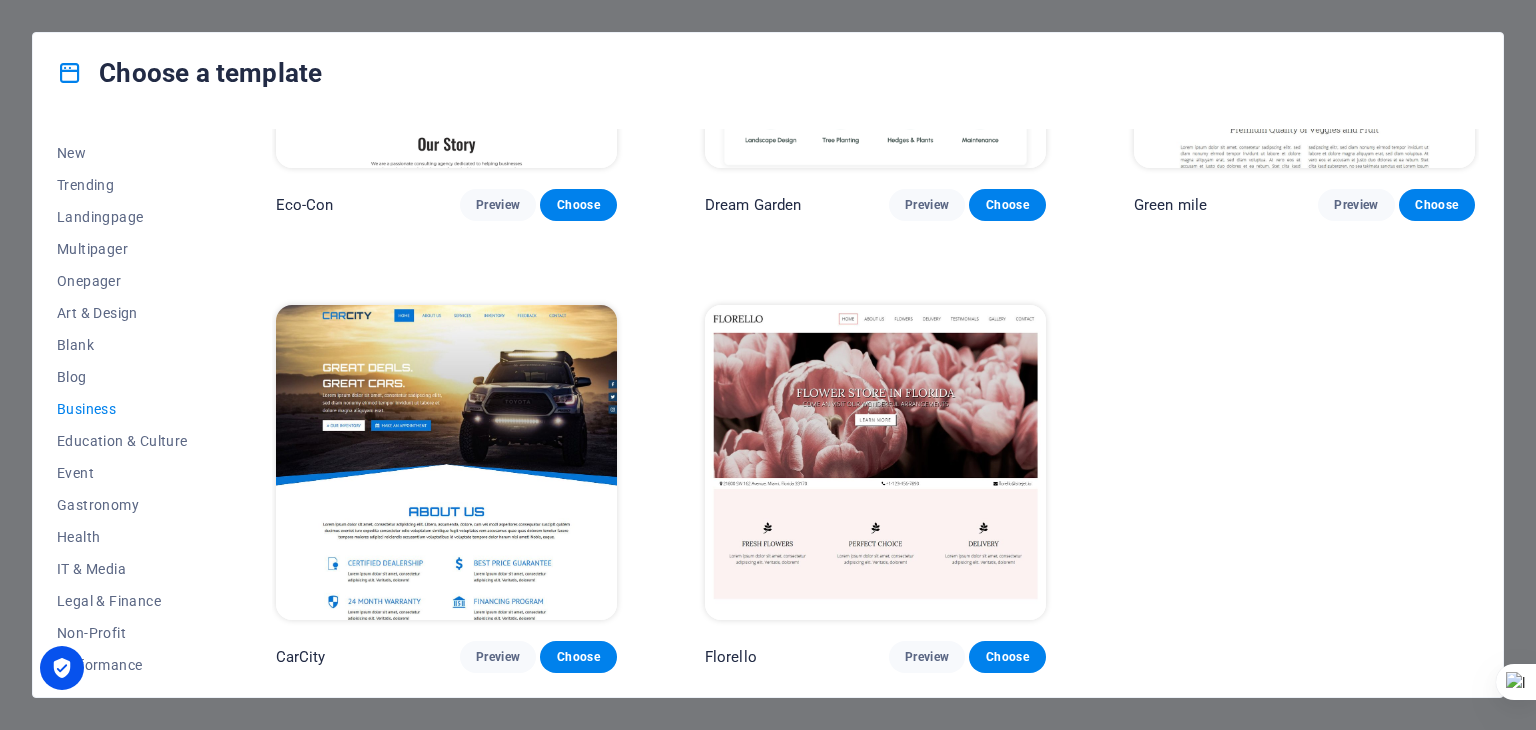 scroll, scrollTop: 274, scrollLeft: 0, axis: vertical 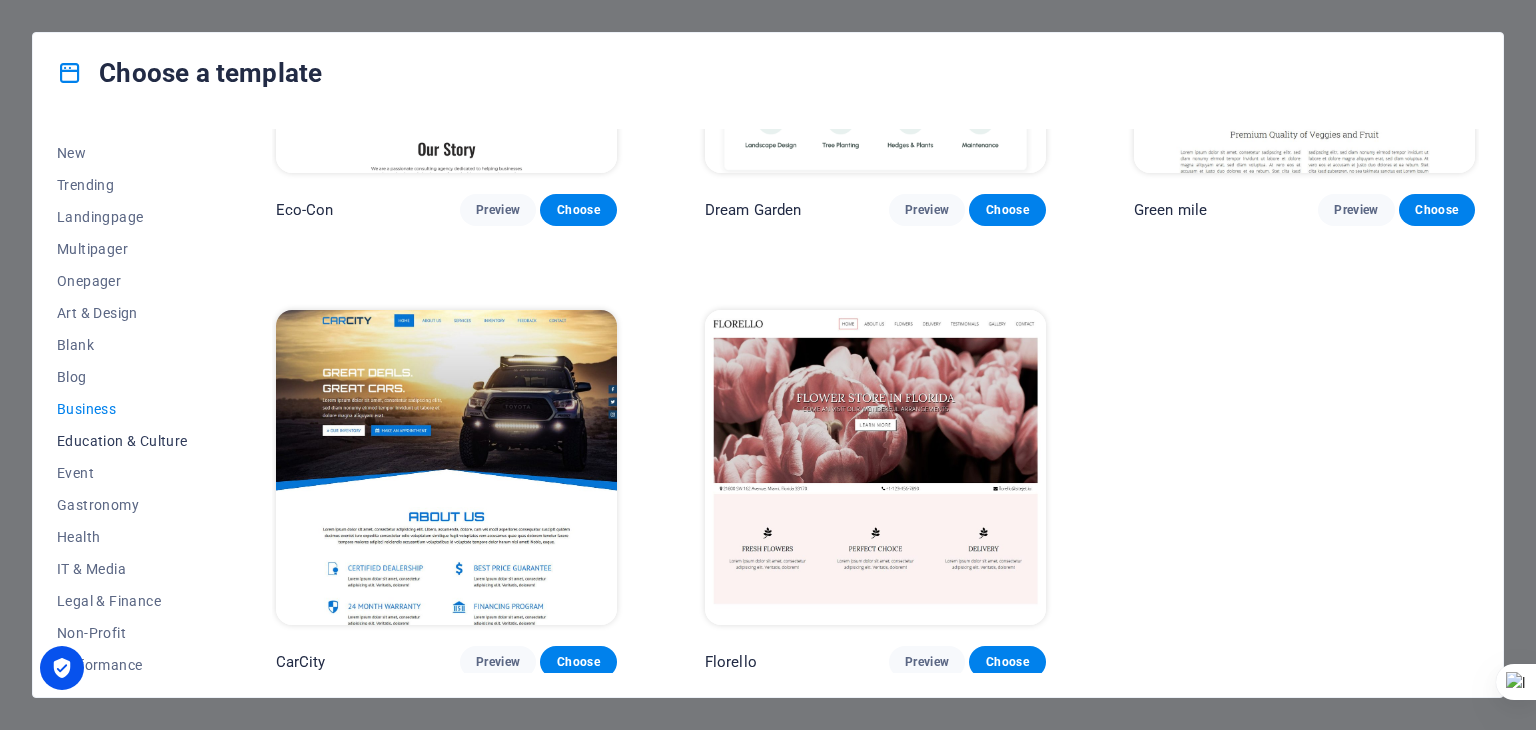click on "Education & Culture" at bounding box center (122, 441) 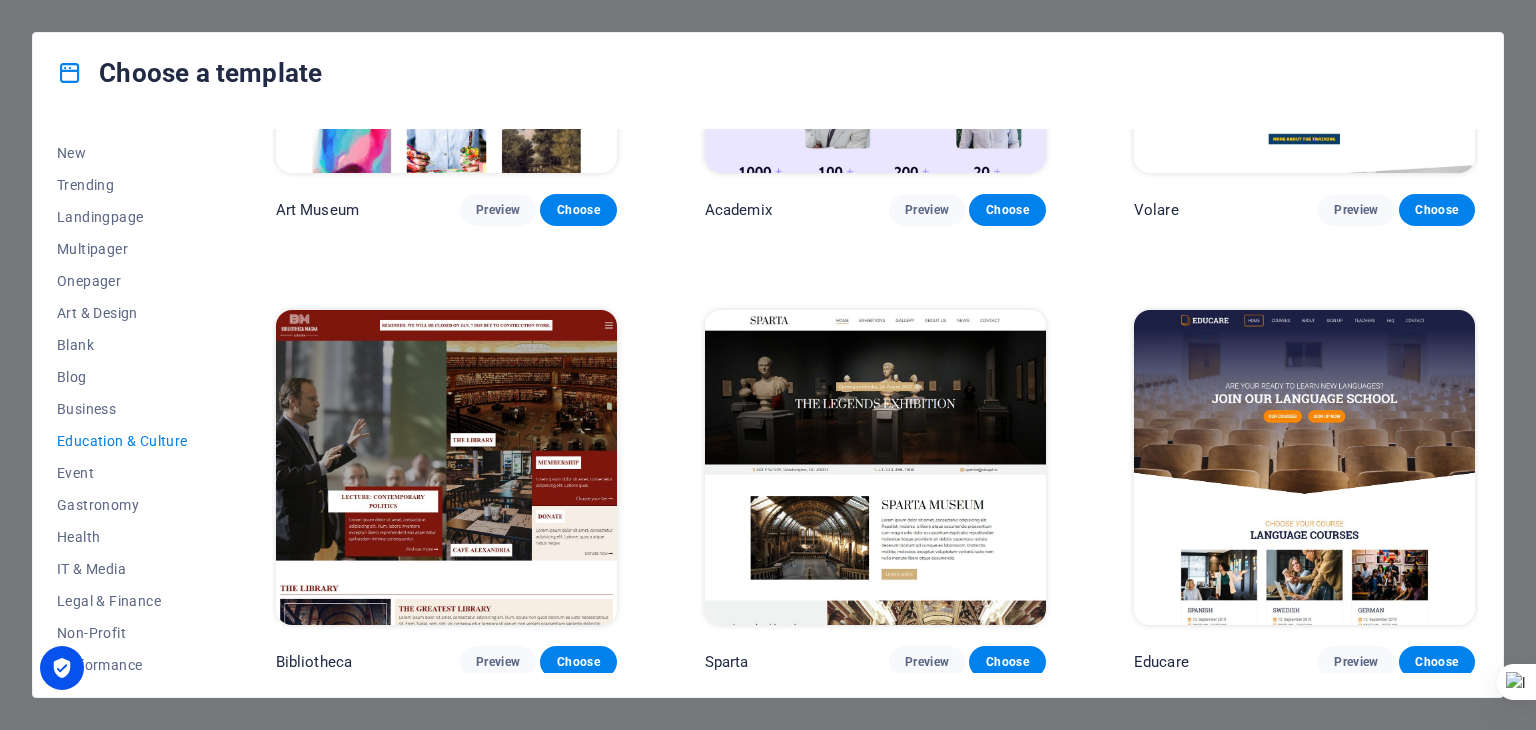 scroll, scrollTop: 724, scrollLeft: 0, axis: vertical 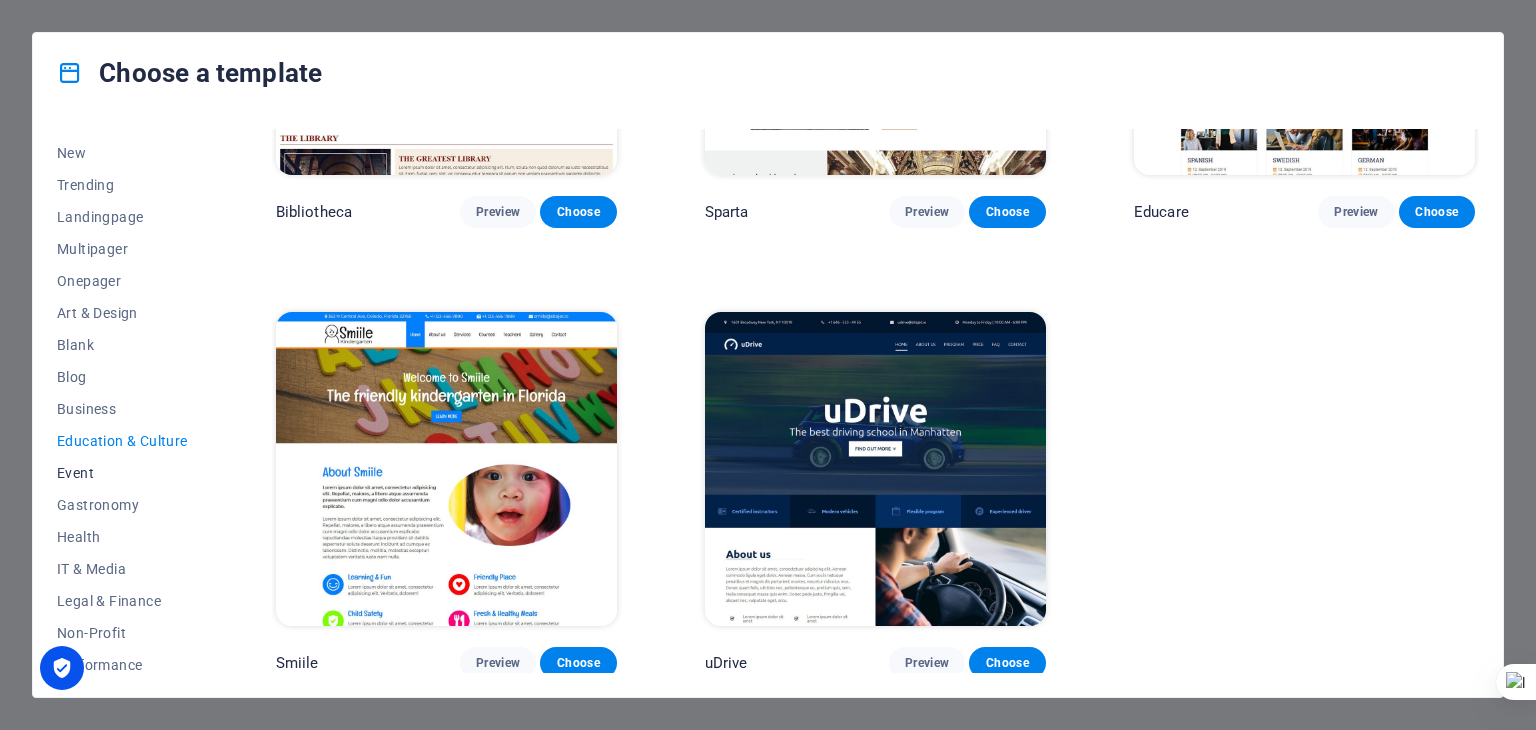 click on "Event" at bounding box center (122, 473) 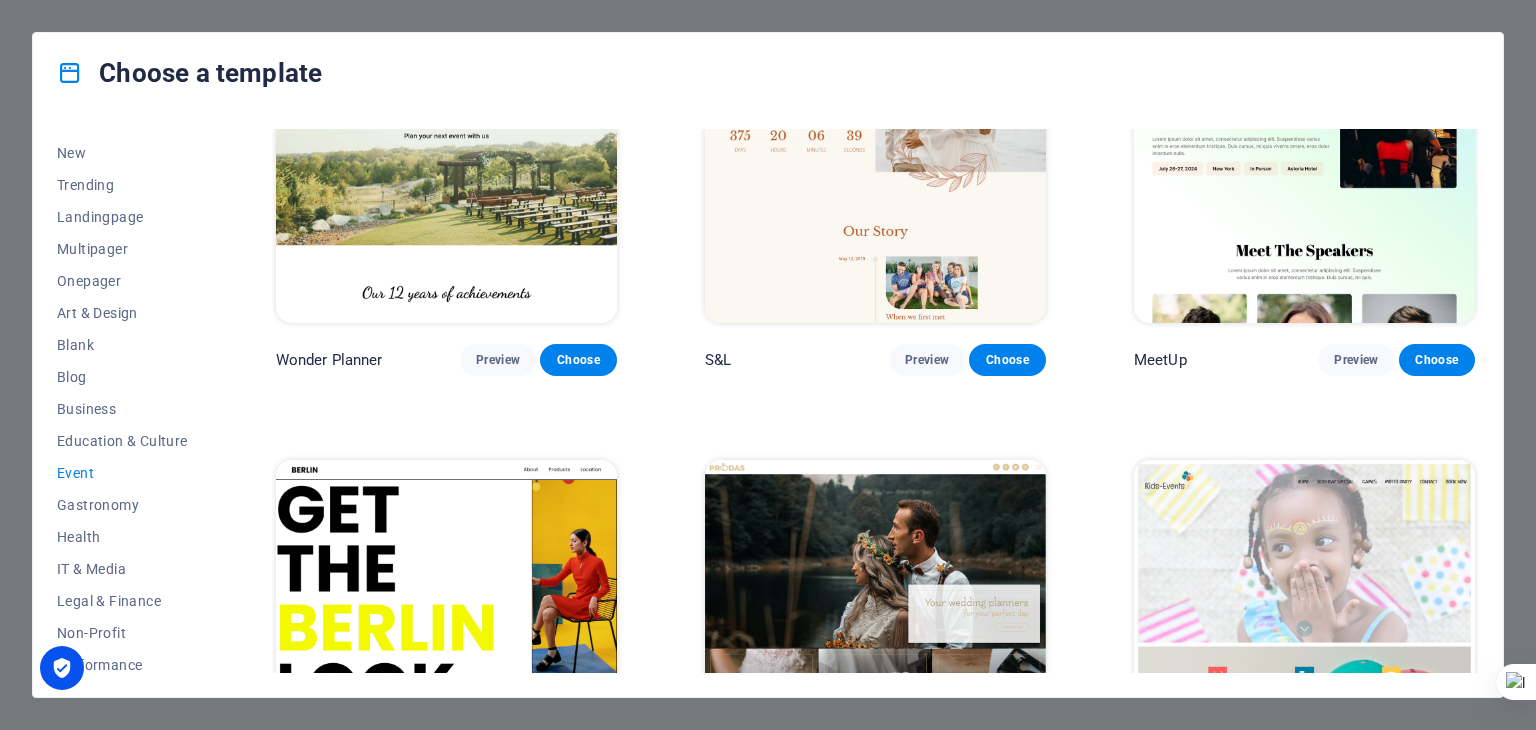 scroll, scrollTop: 0, scrollLeft: 0, axis: both 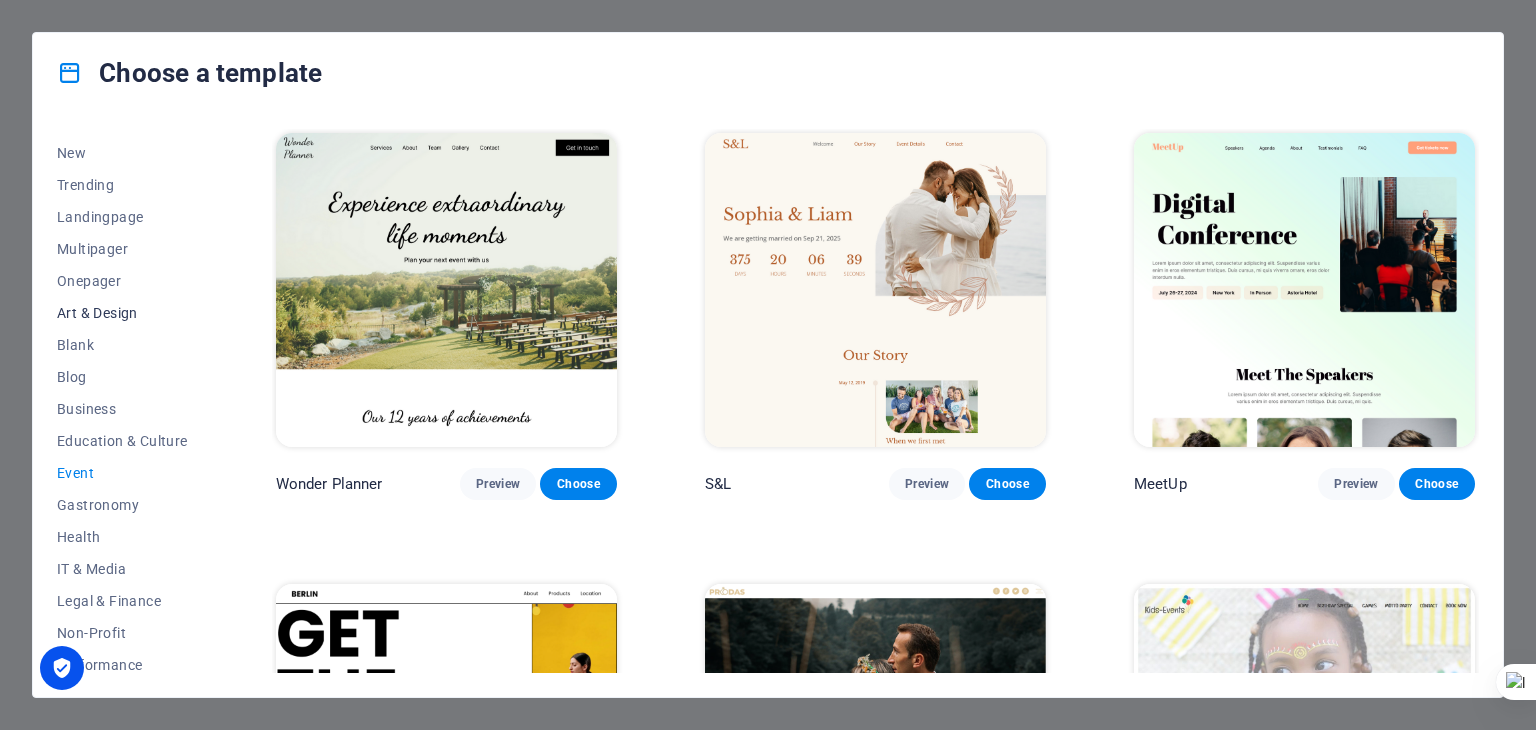 click on "Art & Design" at bounding box center (122, 313) 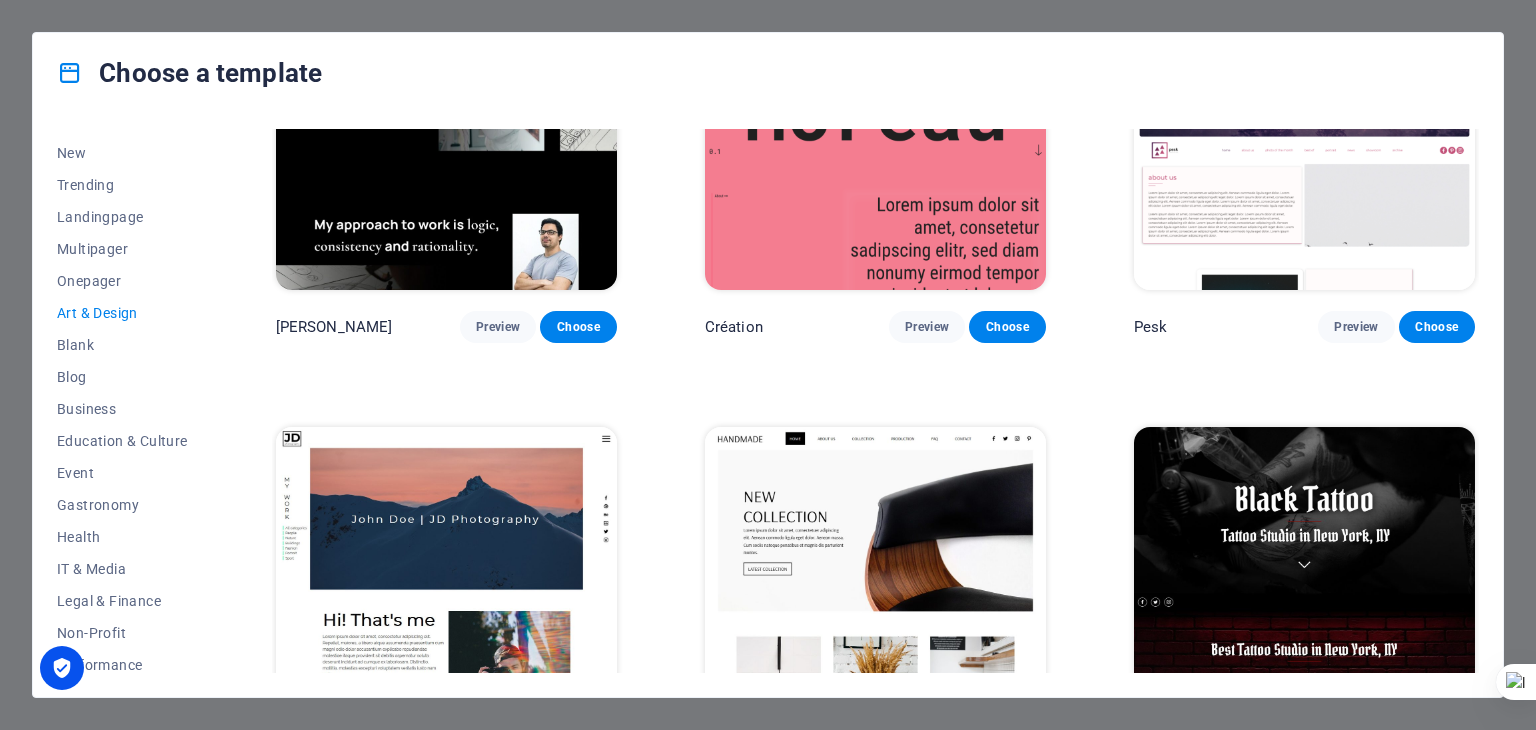 scroll, scrollTop: 23, scrollLeft: 0, axis: vertical 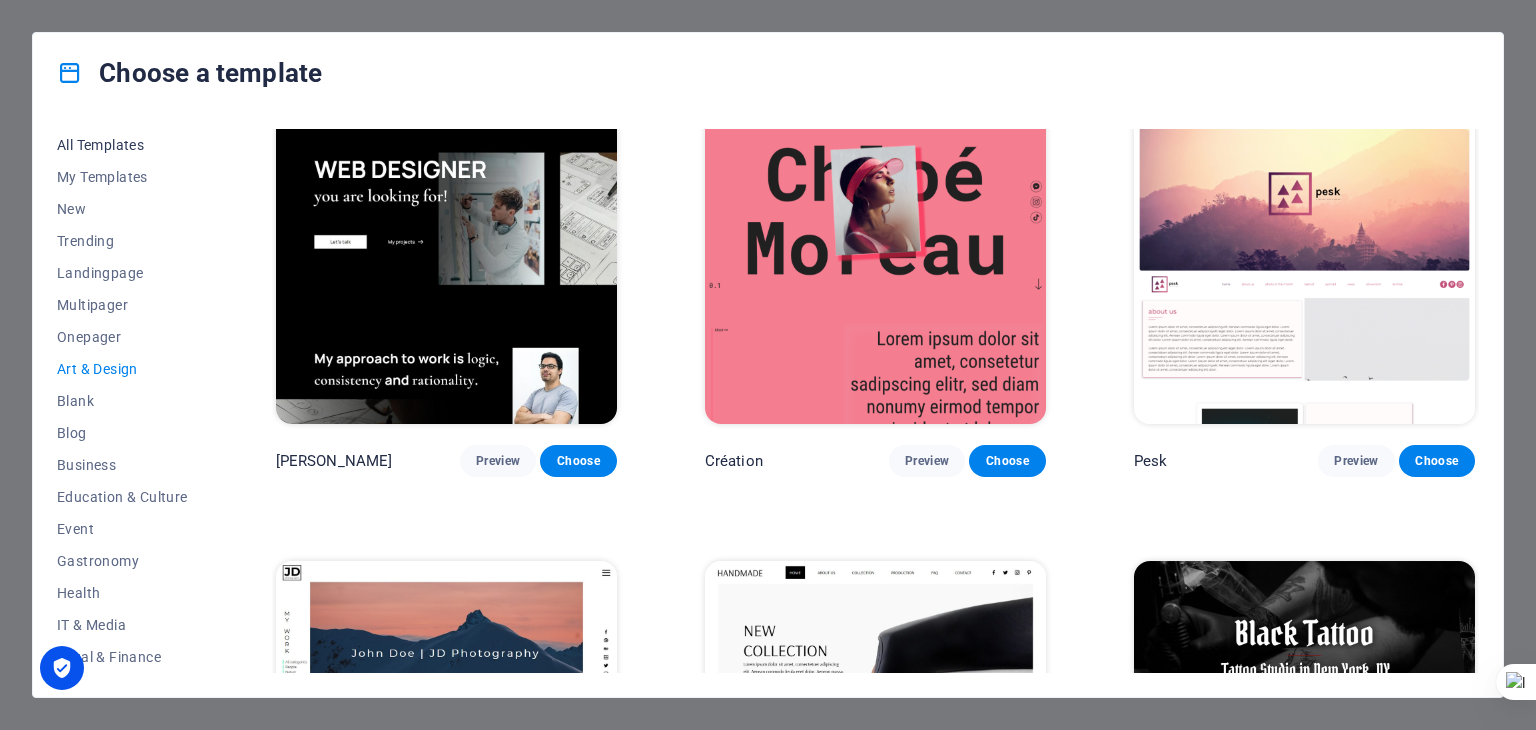 click on "All Templates" at bounding box center [122, 145] 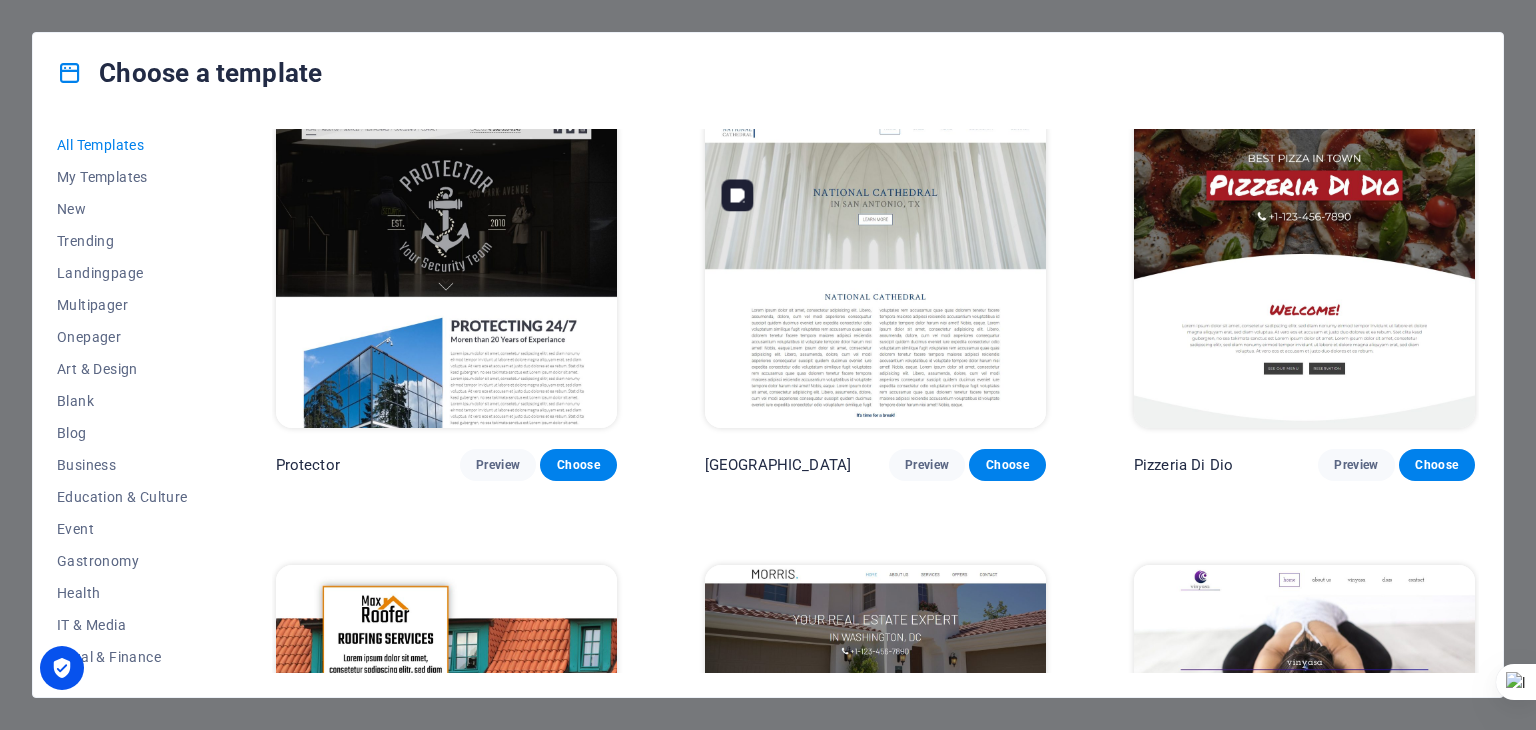 scroll, scrollTop: 8416, scrollLeft: 0, axis: vertical 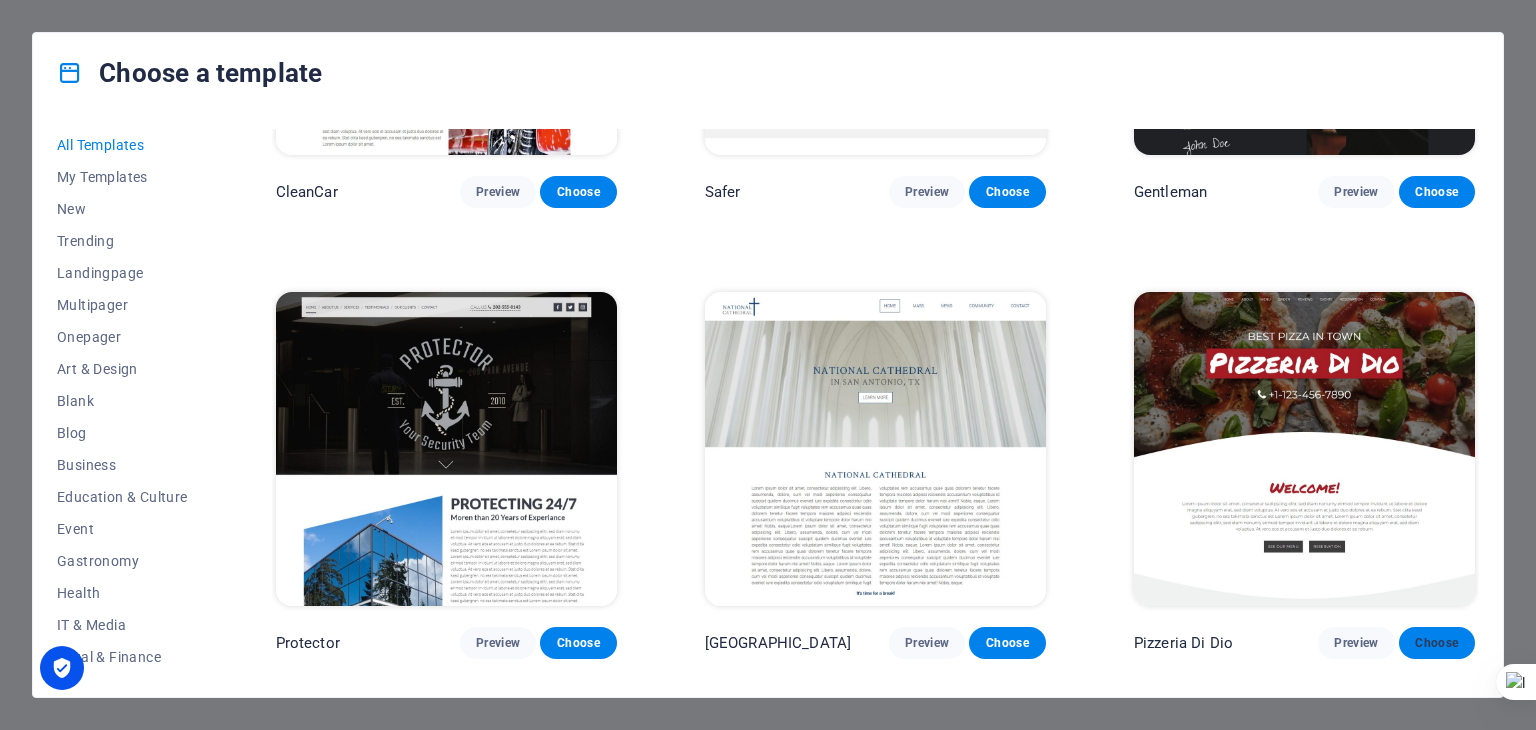 click on "Choose" at bounding box center [1437, 643] 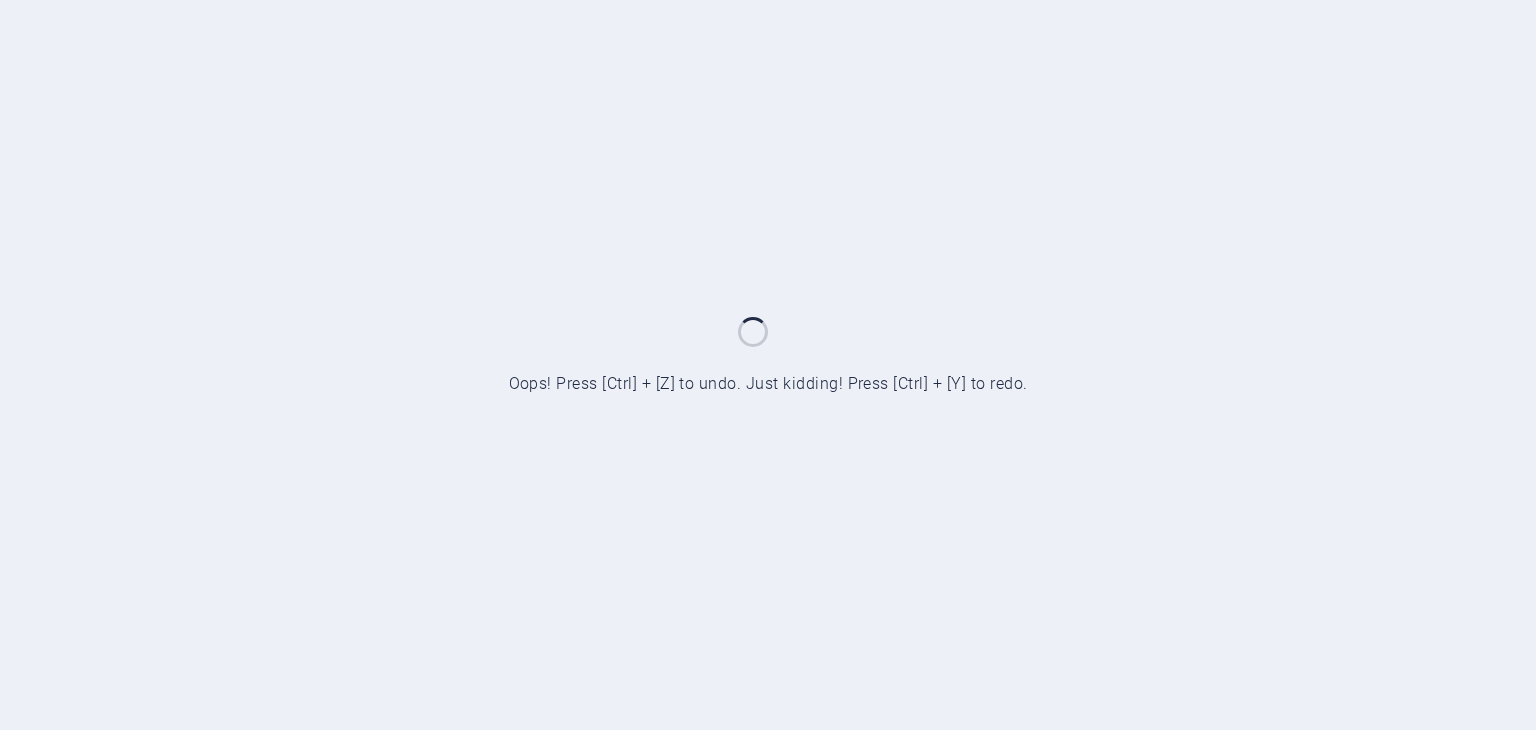 scroll, scrollTop: 0, scrollLeft: 0, axis: both 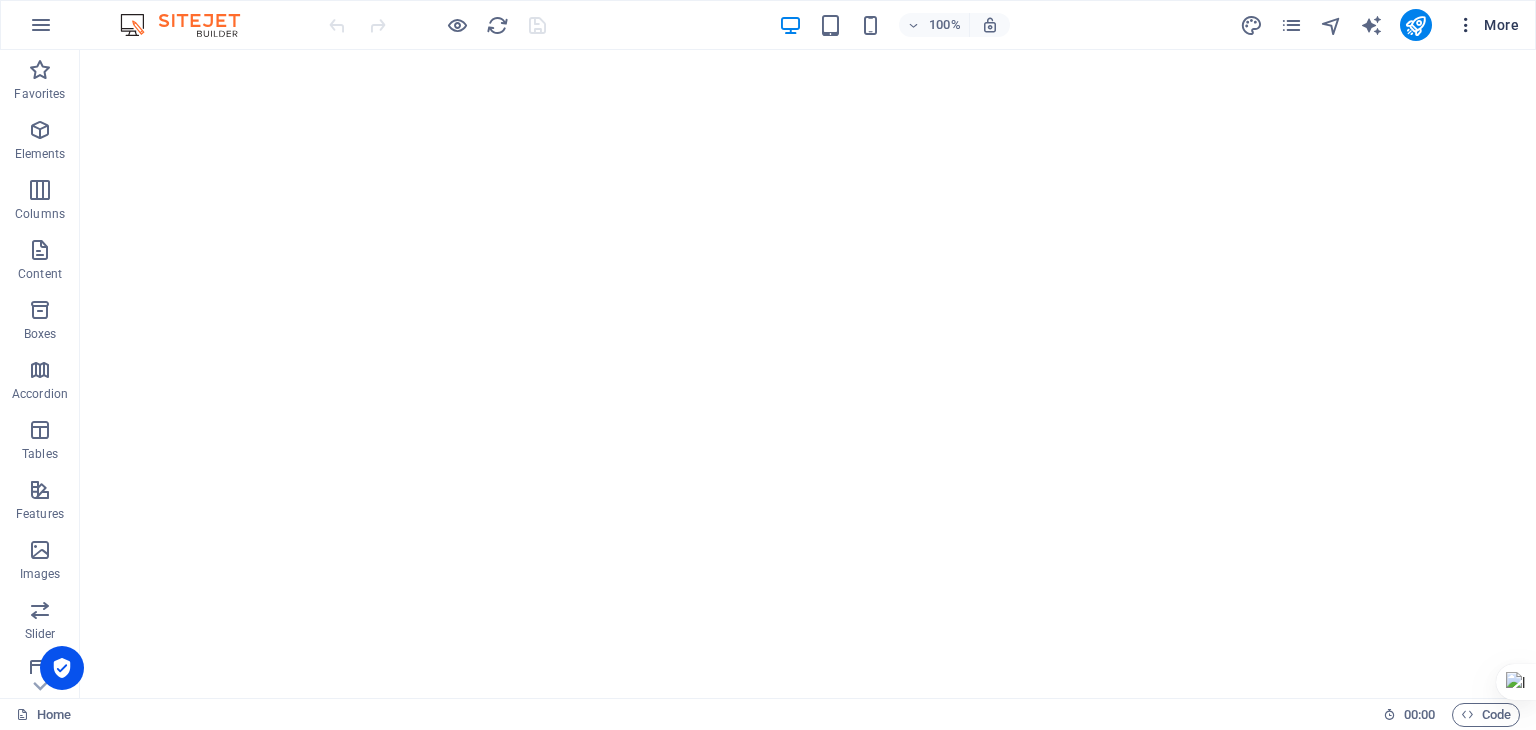 click at bounding box center (1466, 25) 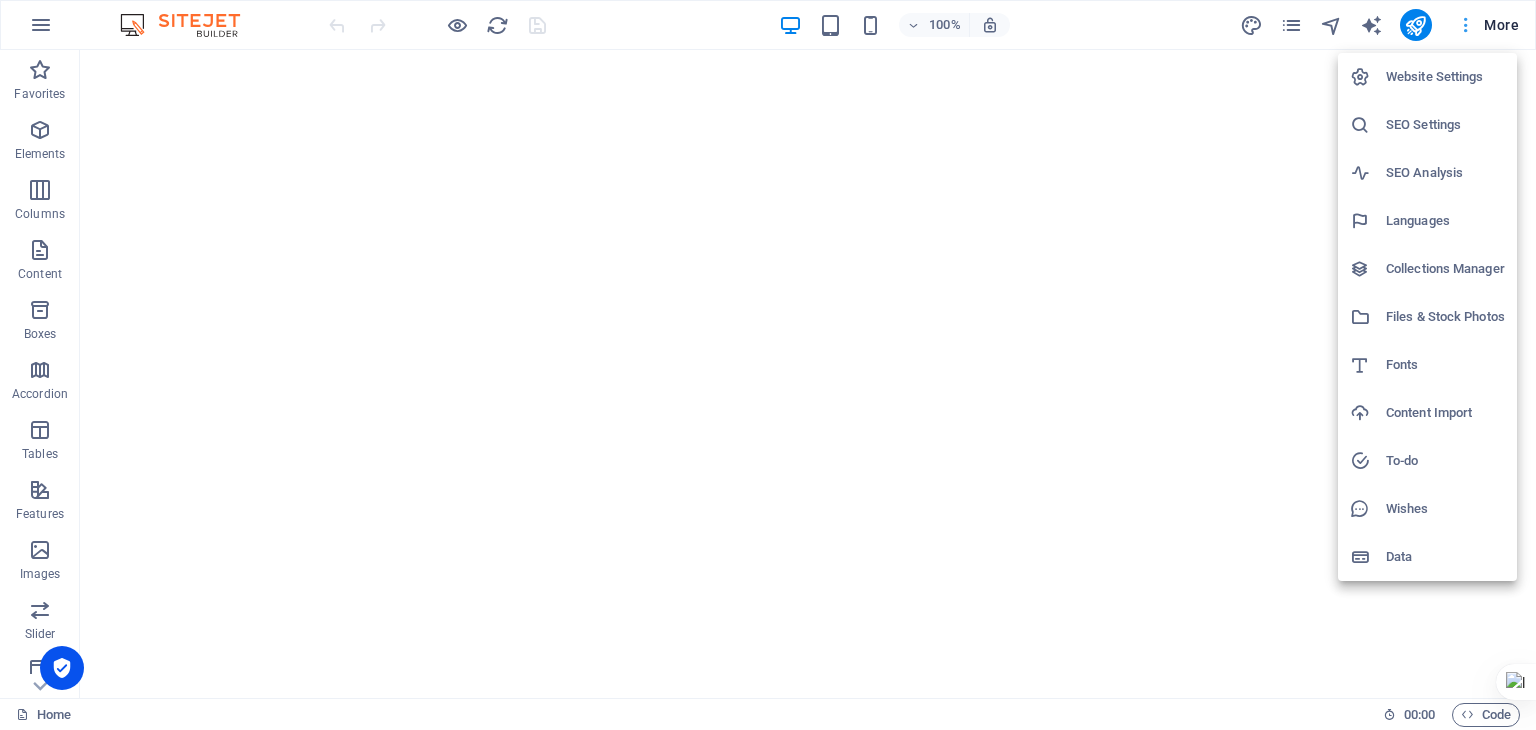 click at bounding box center (768, 365) 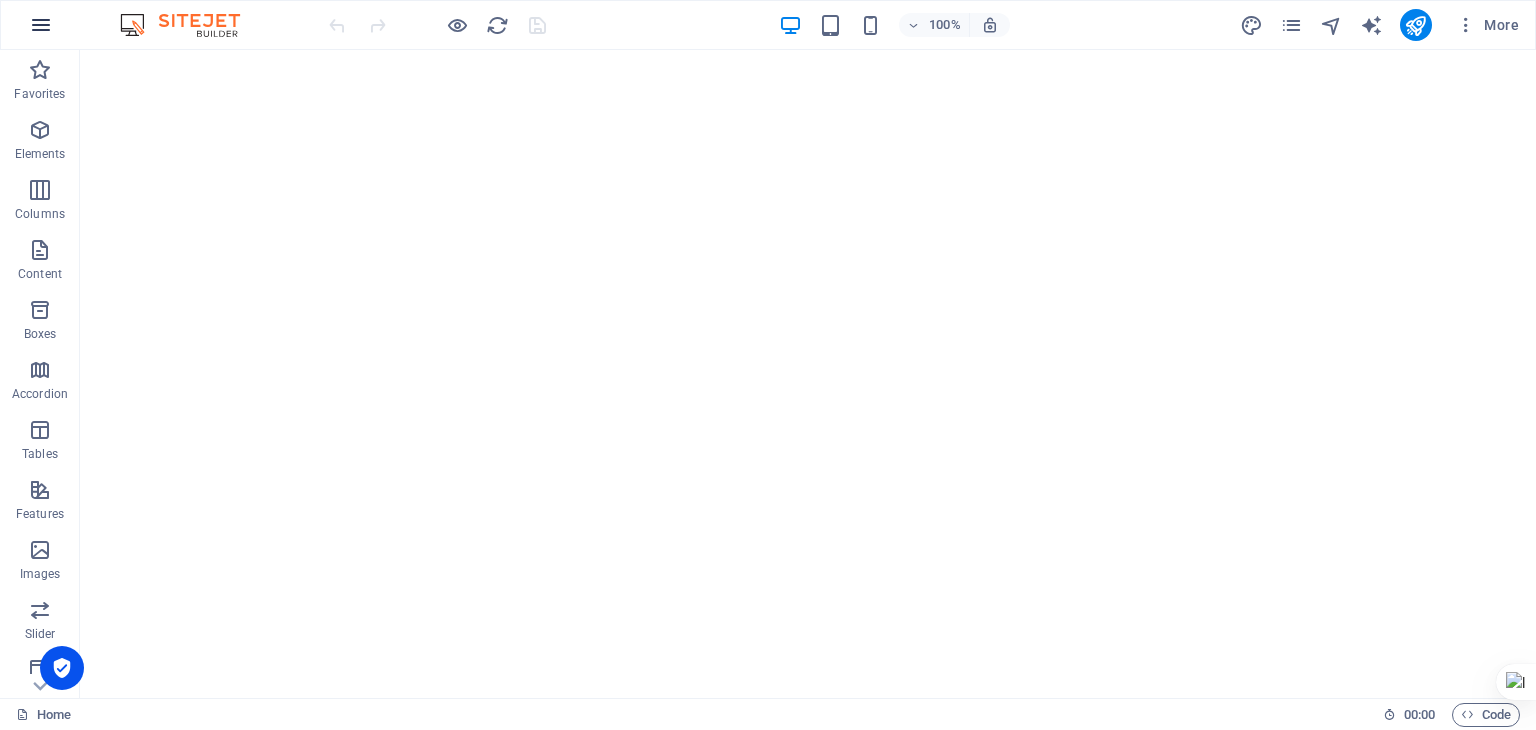 click at bounding box center (41, 25) 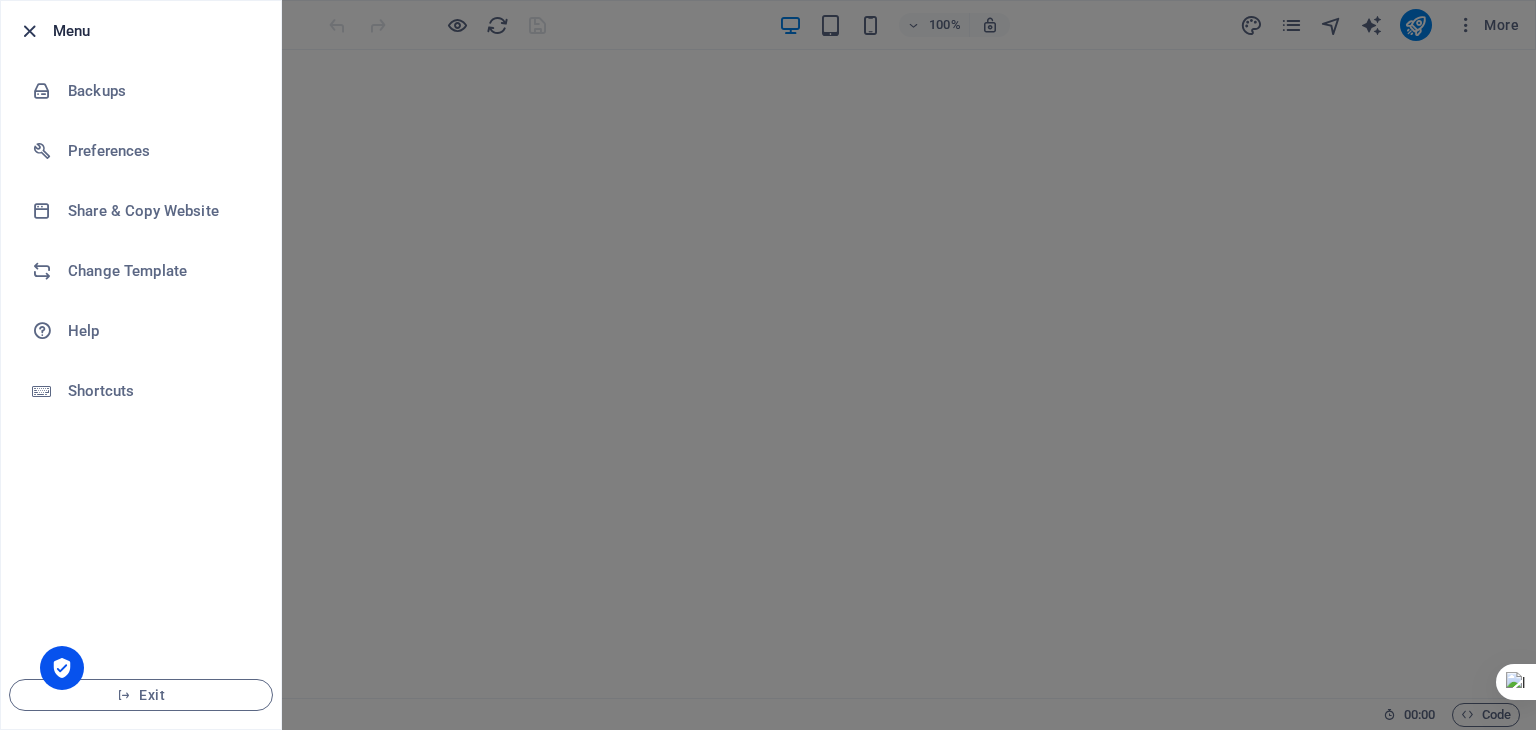 click at bounding box center [29, 31] 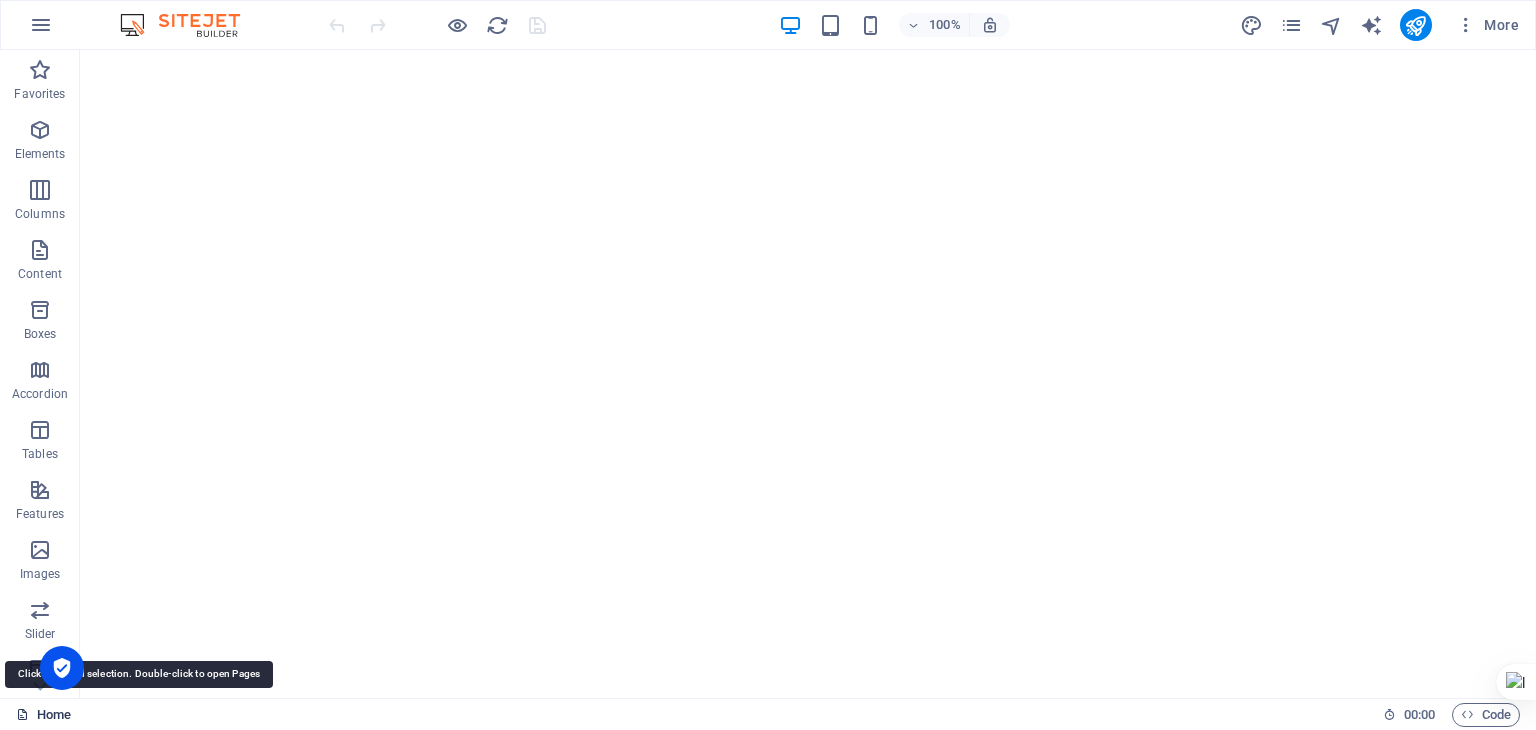 click on "Home" at bounding box center [43, 715] 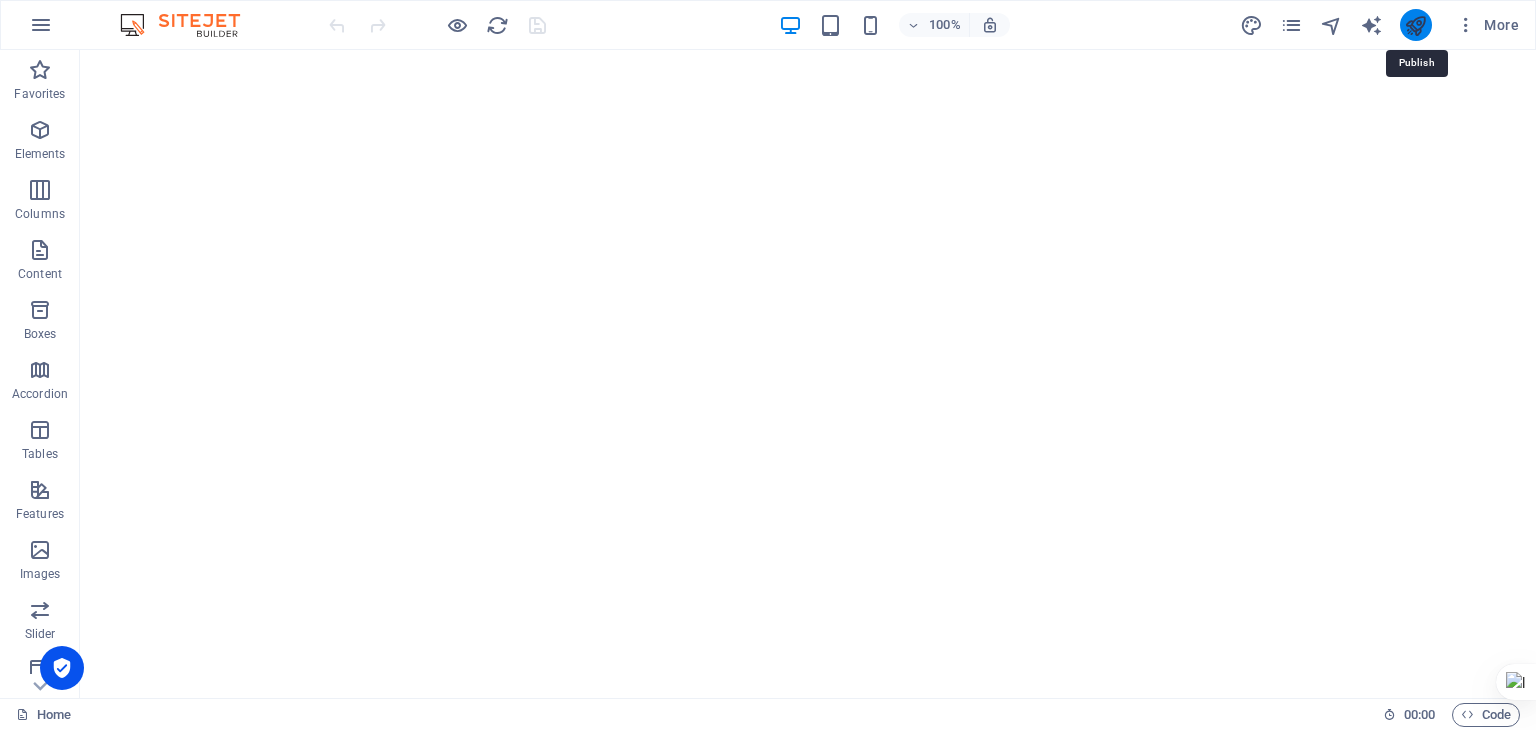 click at bounding box center [1415, 25] 